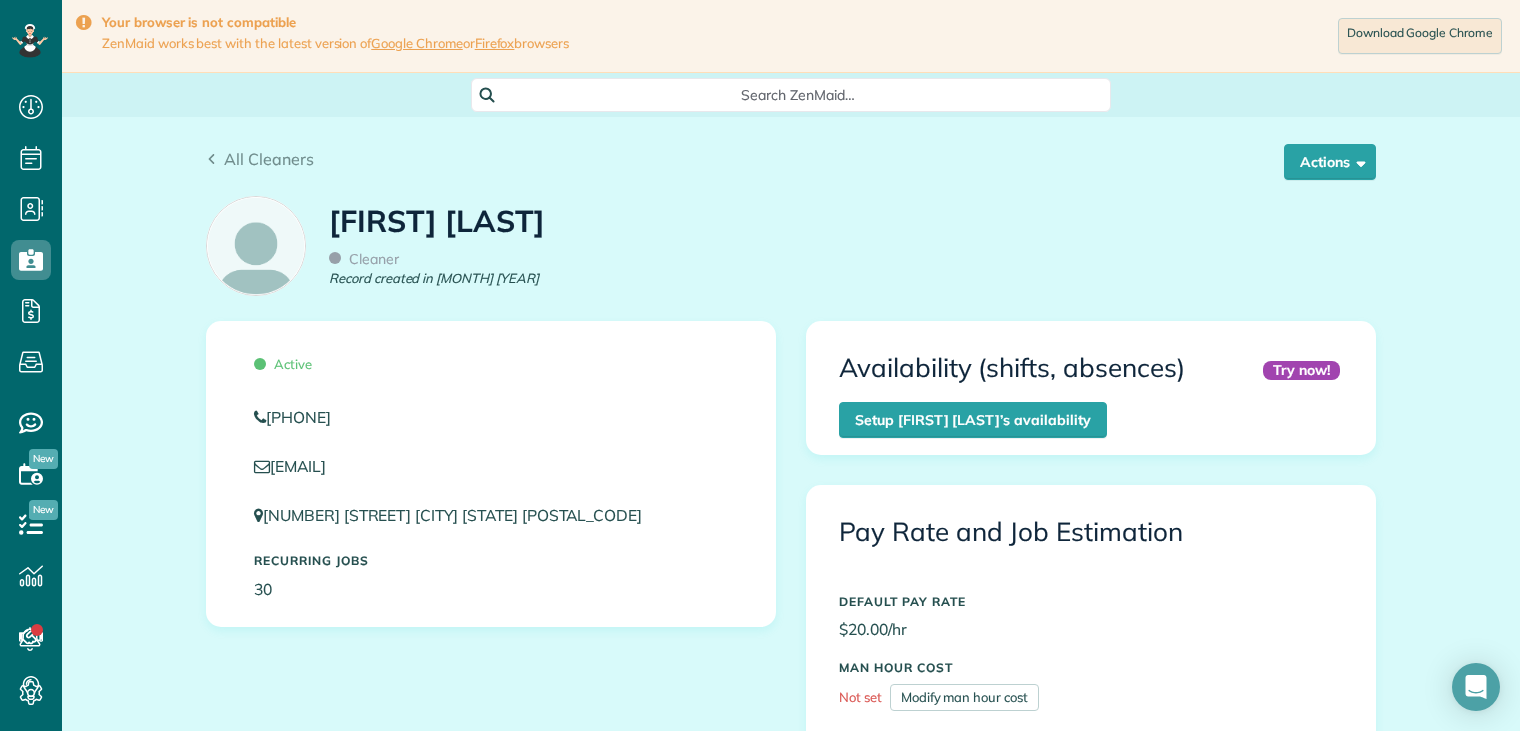scroll, scrollTop: 0, scrollLeft: 0, axis: both 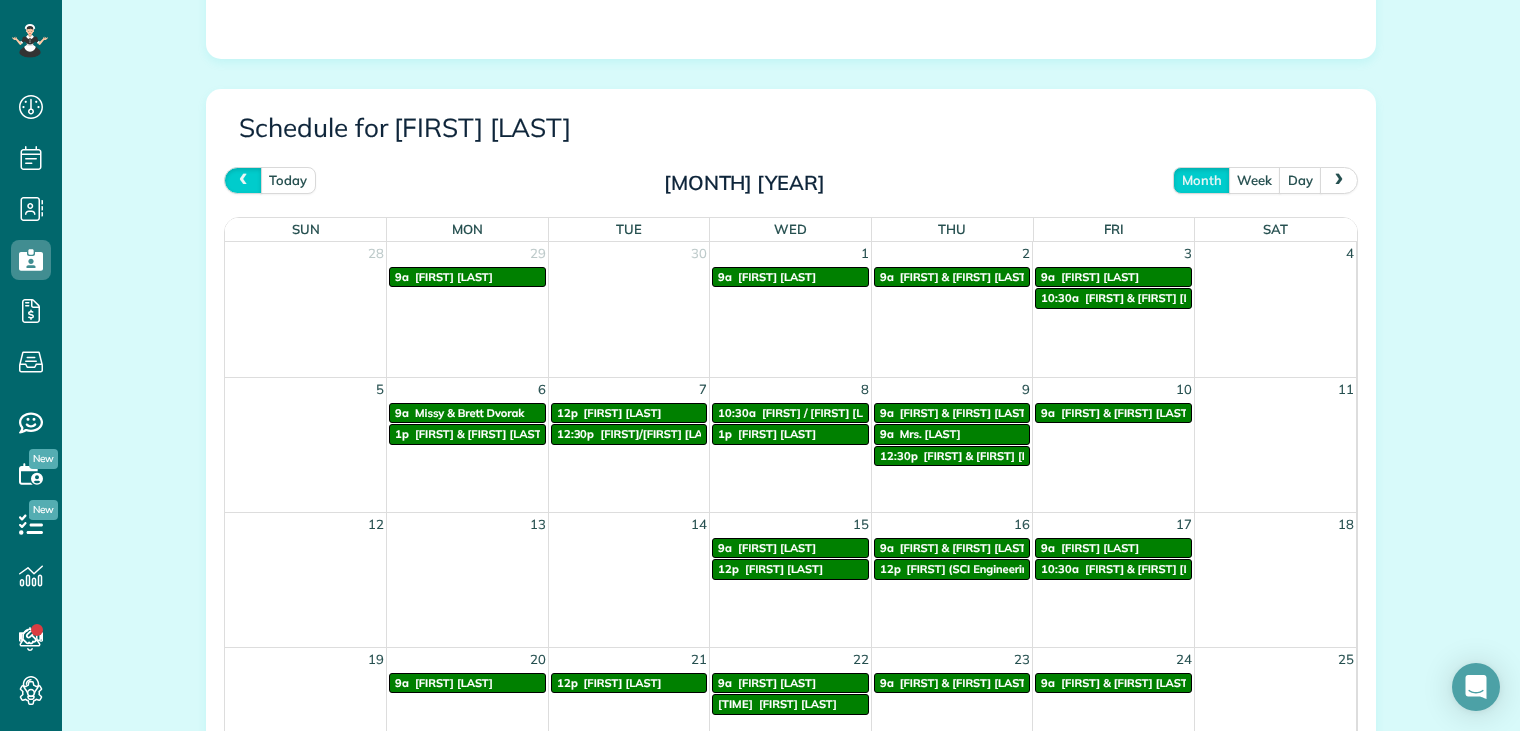 click at bounding box center (243, 179) 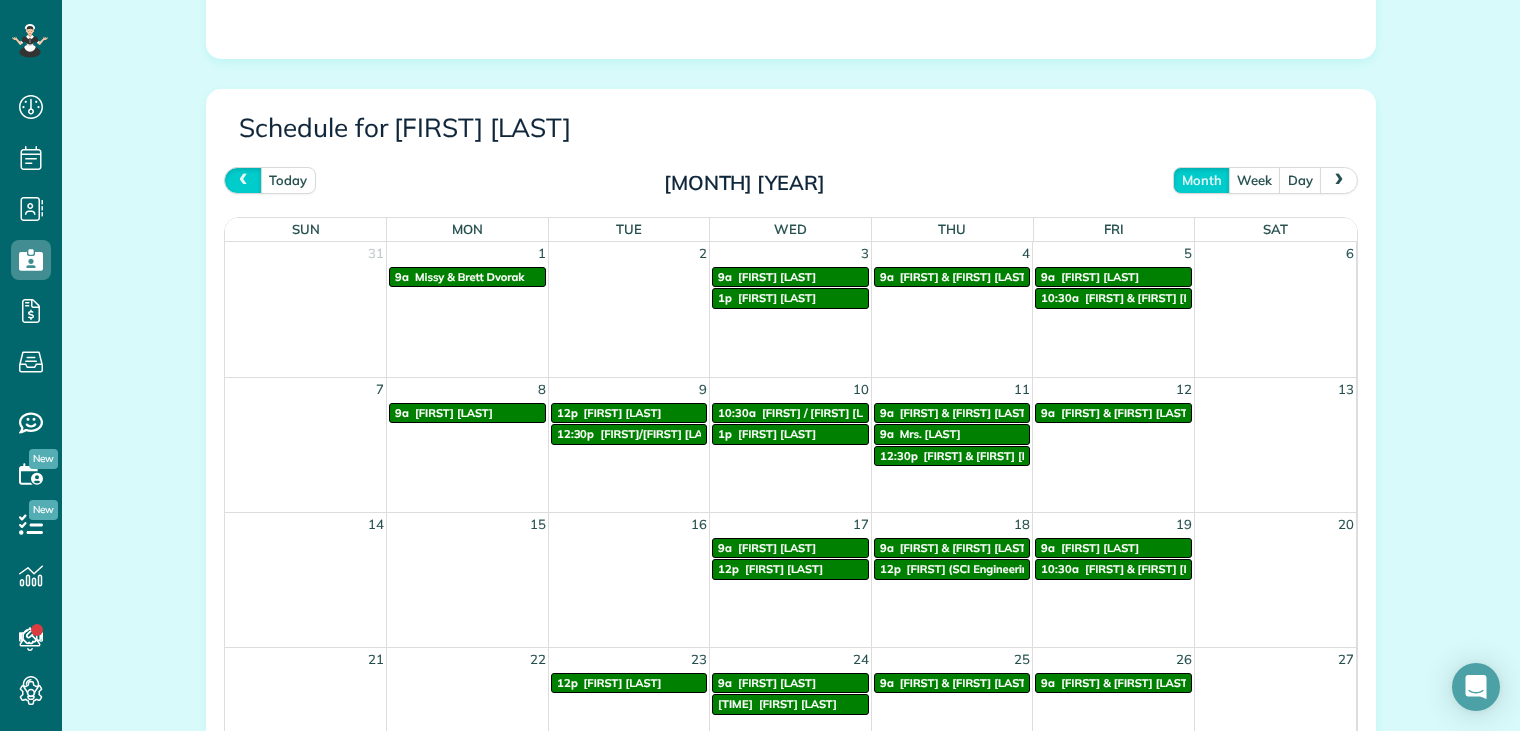 click at bounding box center [243, 179] 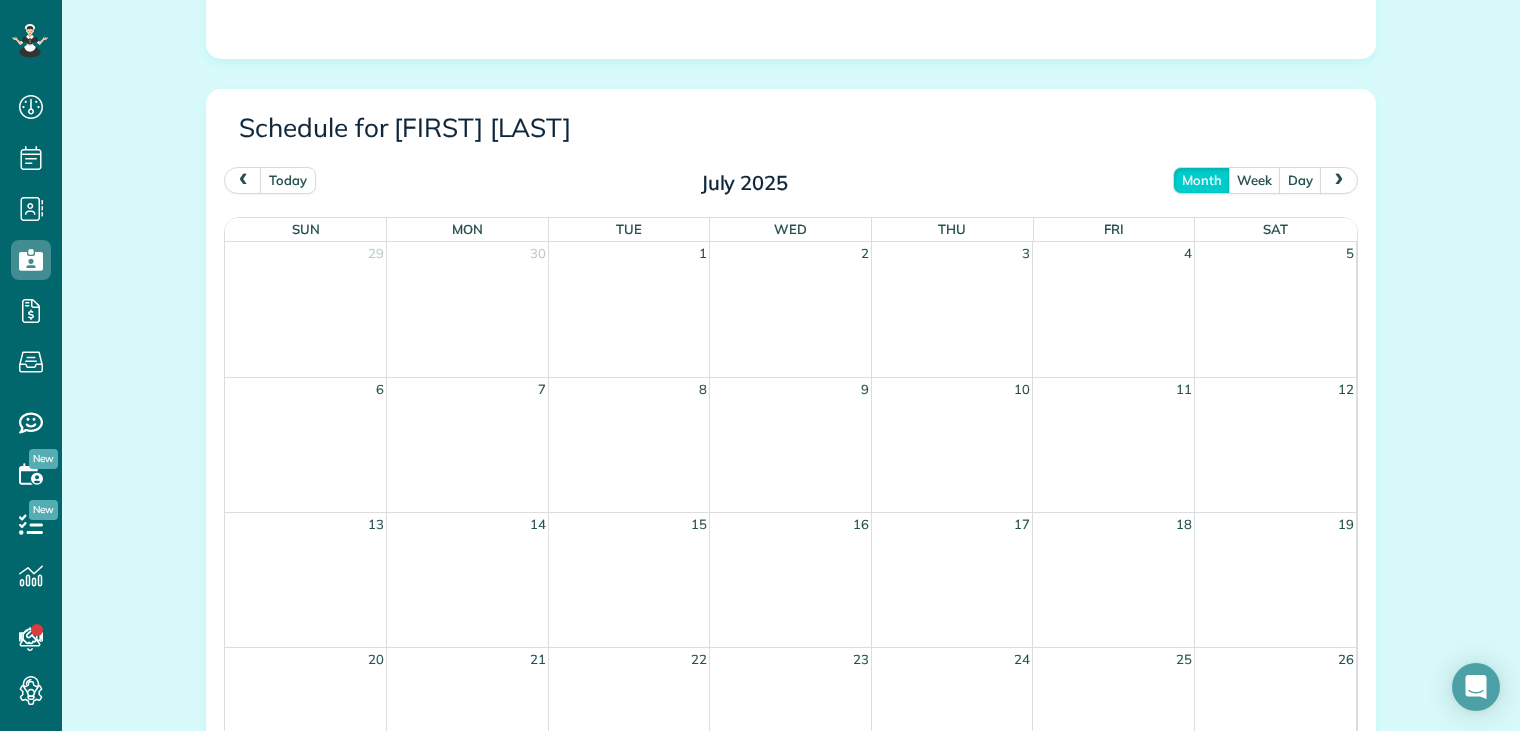 click at bounding box center [1339, 179] 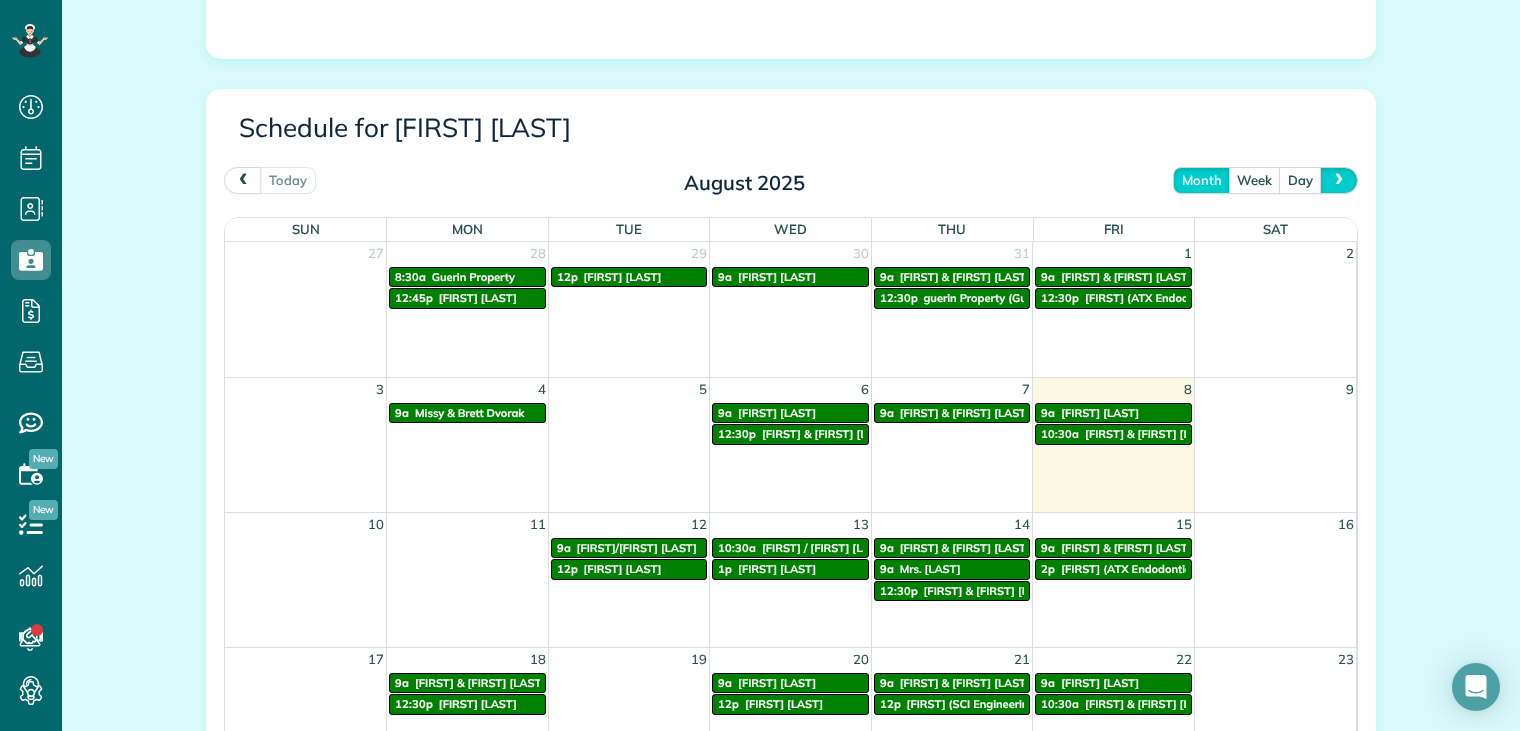 click at bounding box center (1339, 179) 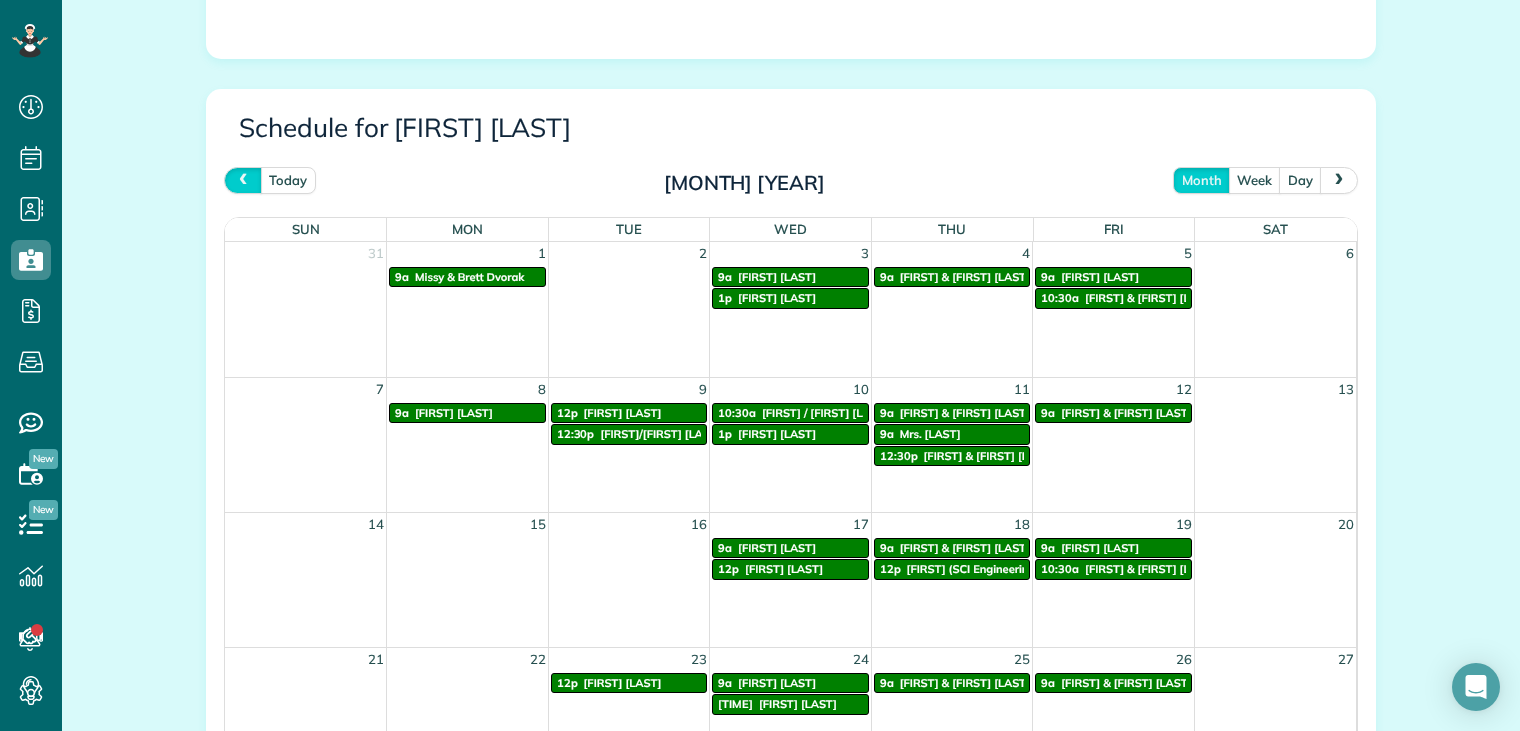 click at bounding box center (243, 179) 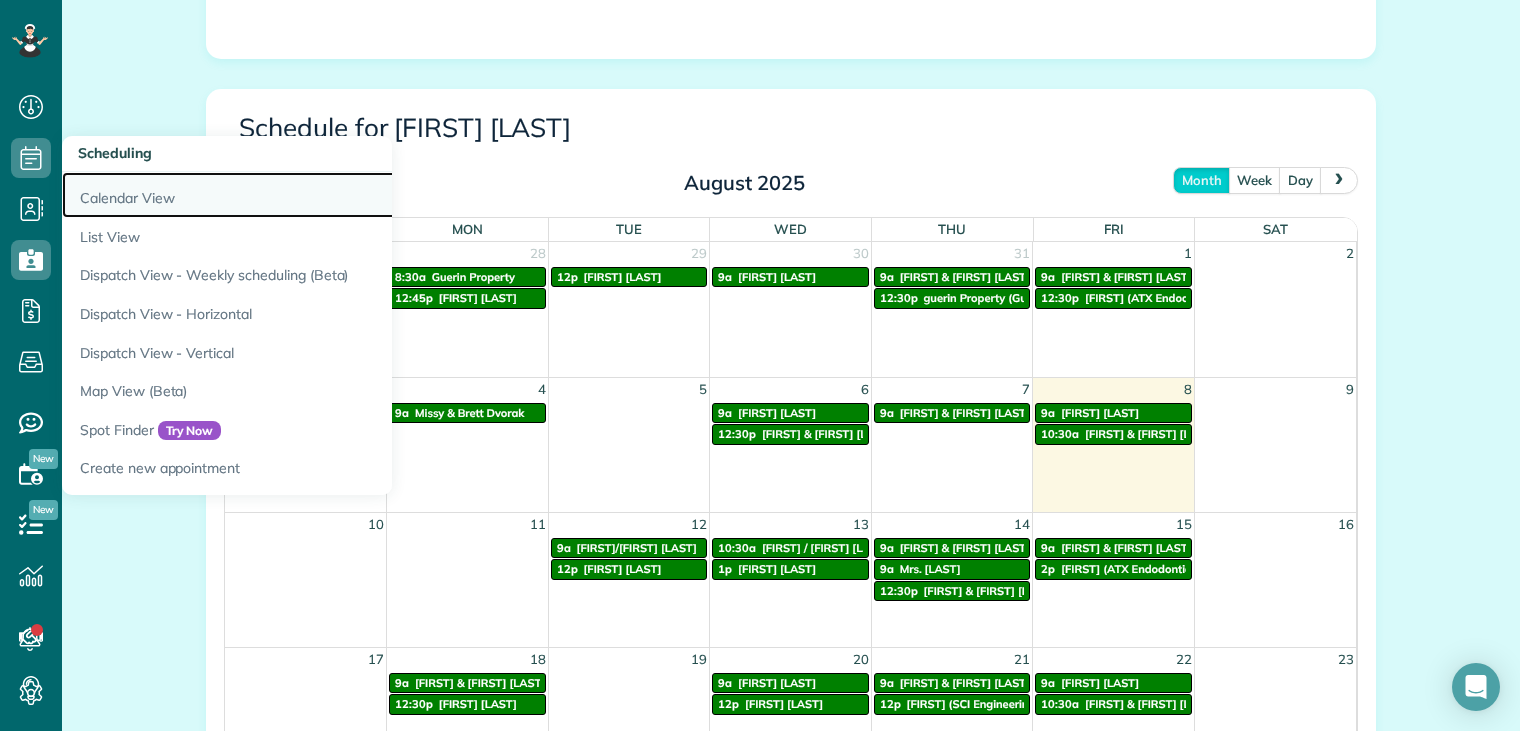 click on "Calendar View" at bounding box center (312, 195) 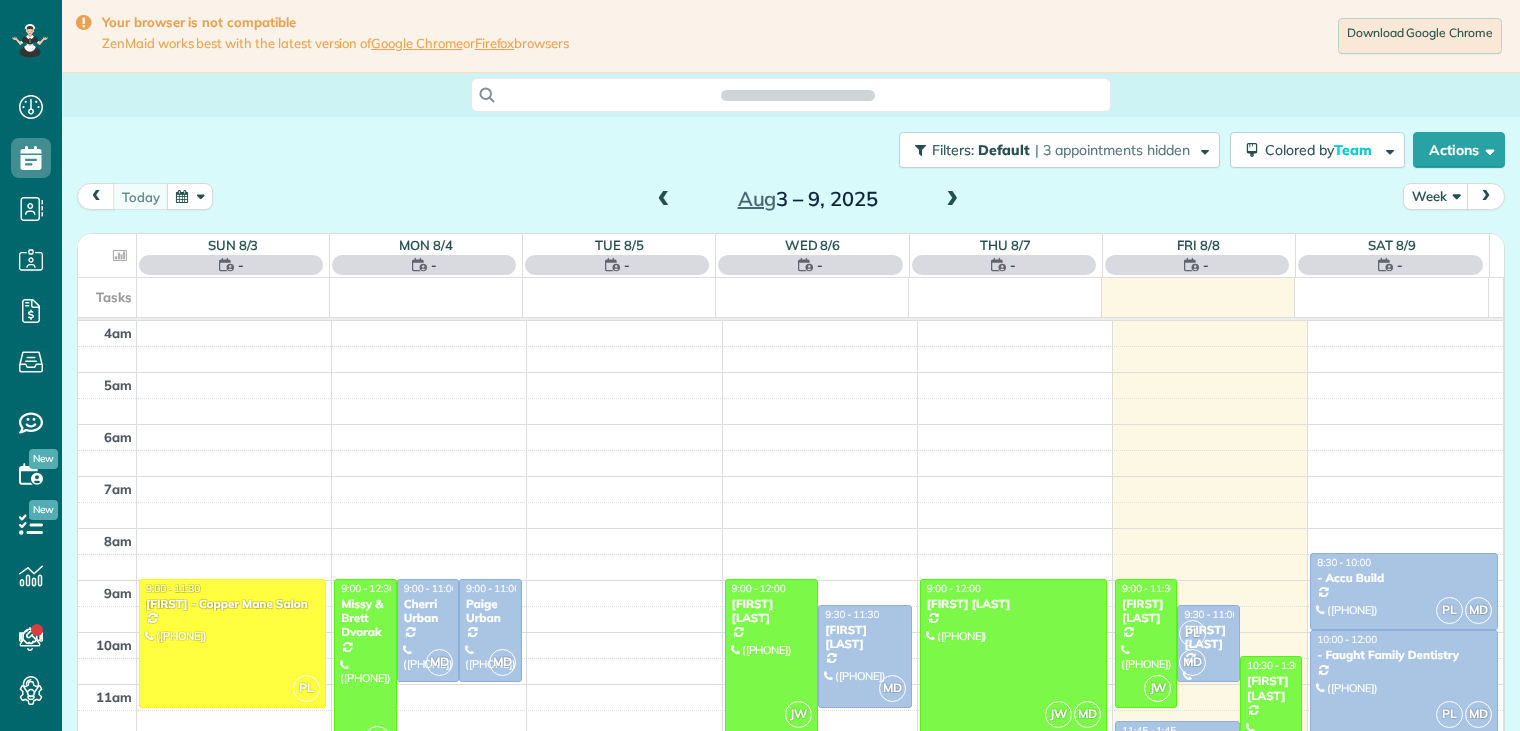 scroll, scrollTop: 0, scrollLeft: 0, axis: both 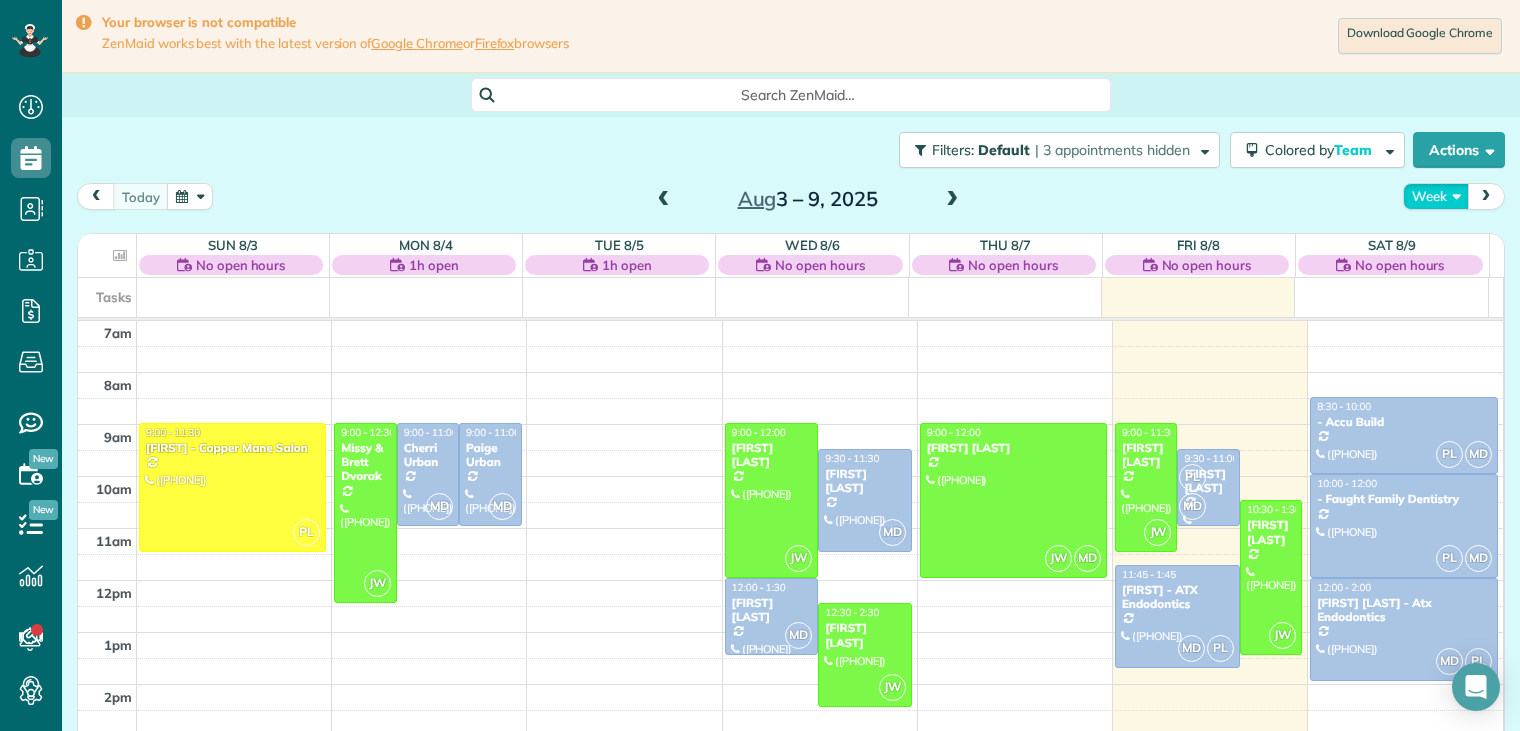click on "Week" at bounding box center [1436, 196] 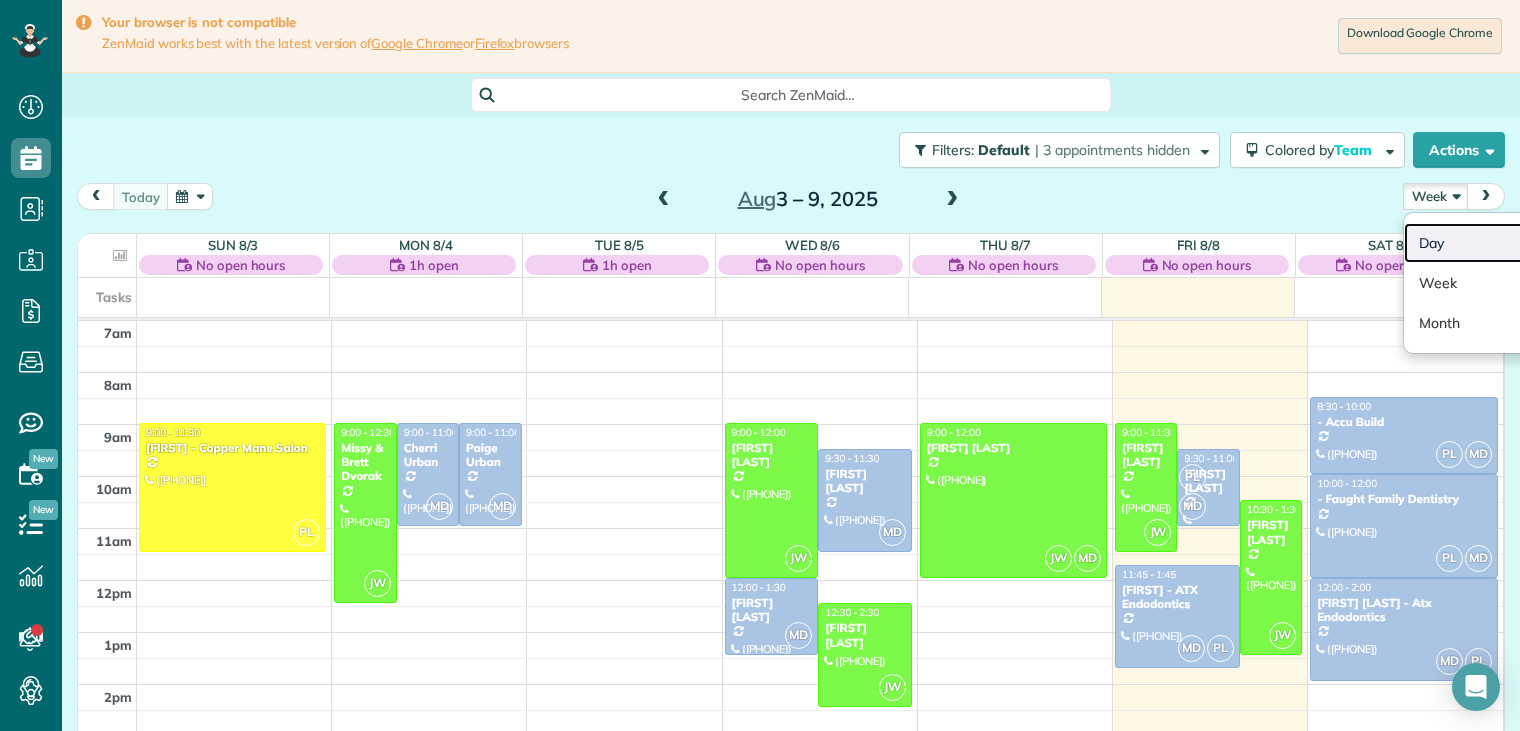 click on "Day" at bounding box center (1483, 243) 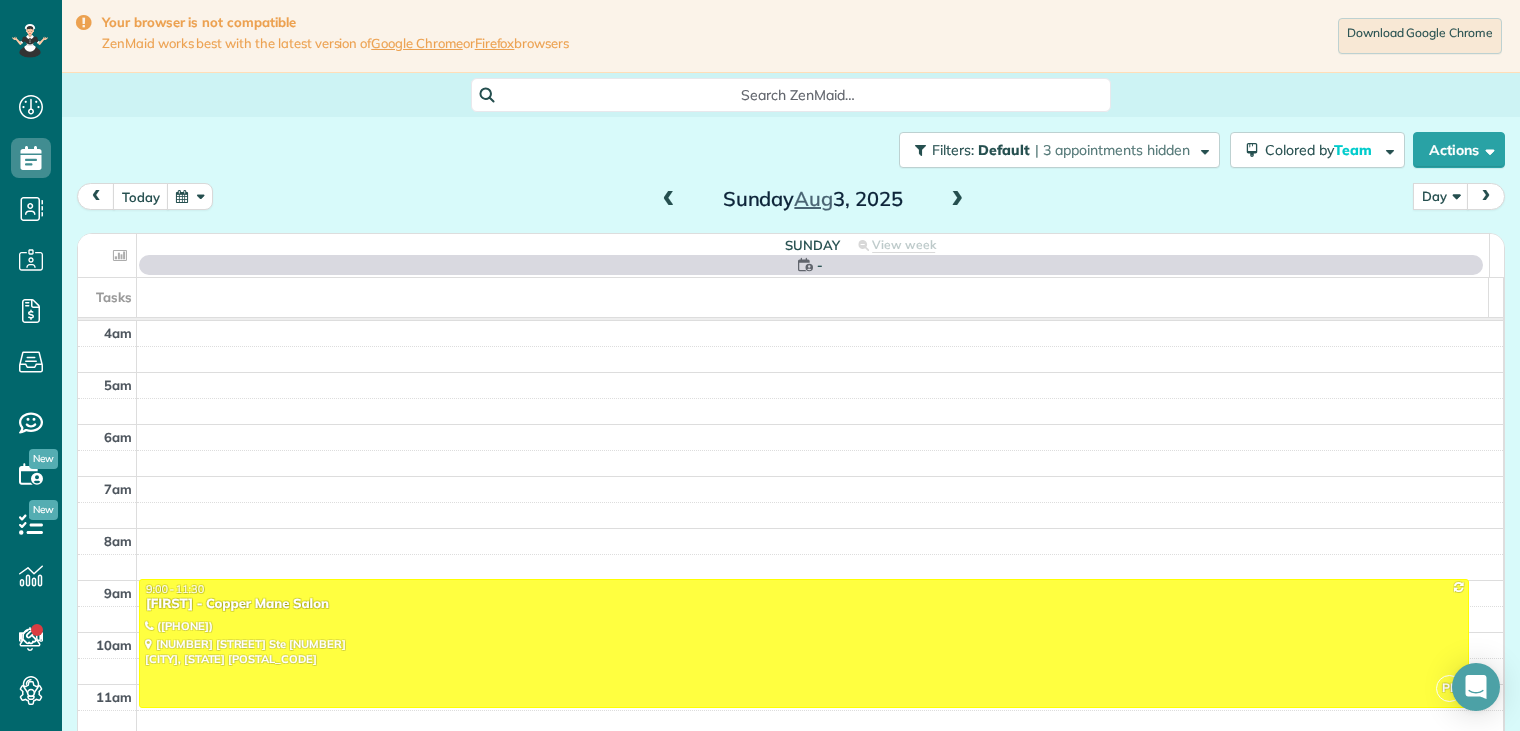 click on "Sunday -
View week [PRICE] [NUMBER] Man Hours [NUMBER] Appointments [PERCENTAGE]% Paid All Assigned" at bounding box center (813, 255) 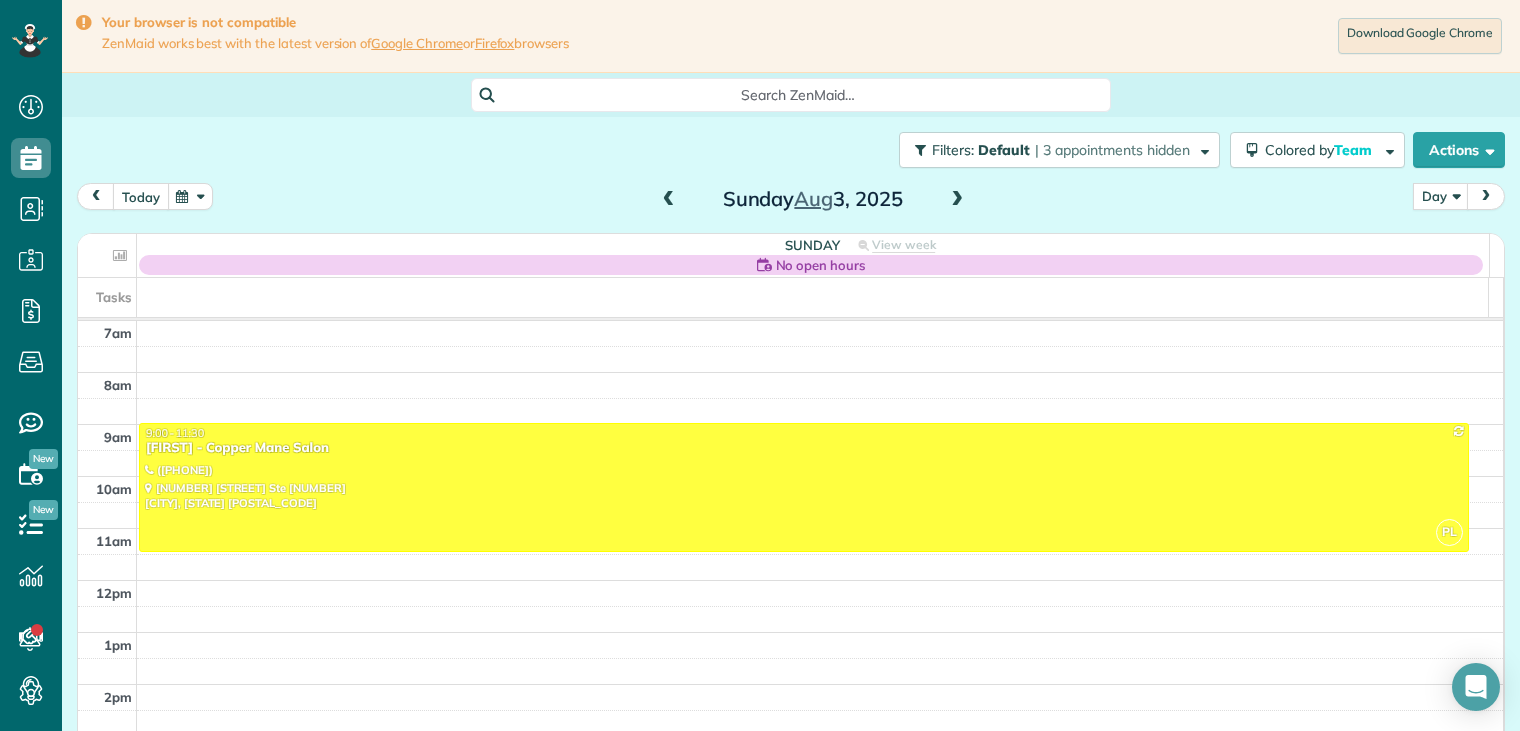 click on "today" at bounding box center (141, 196) 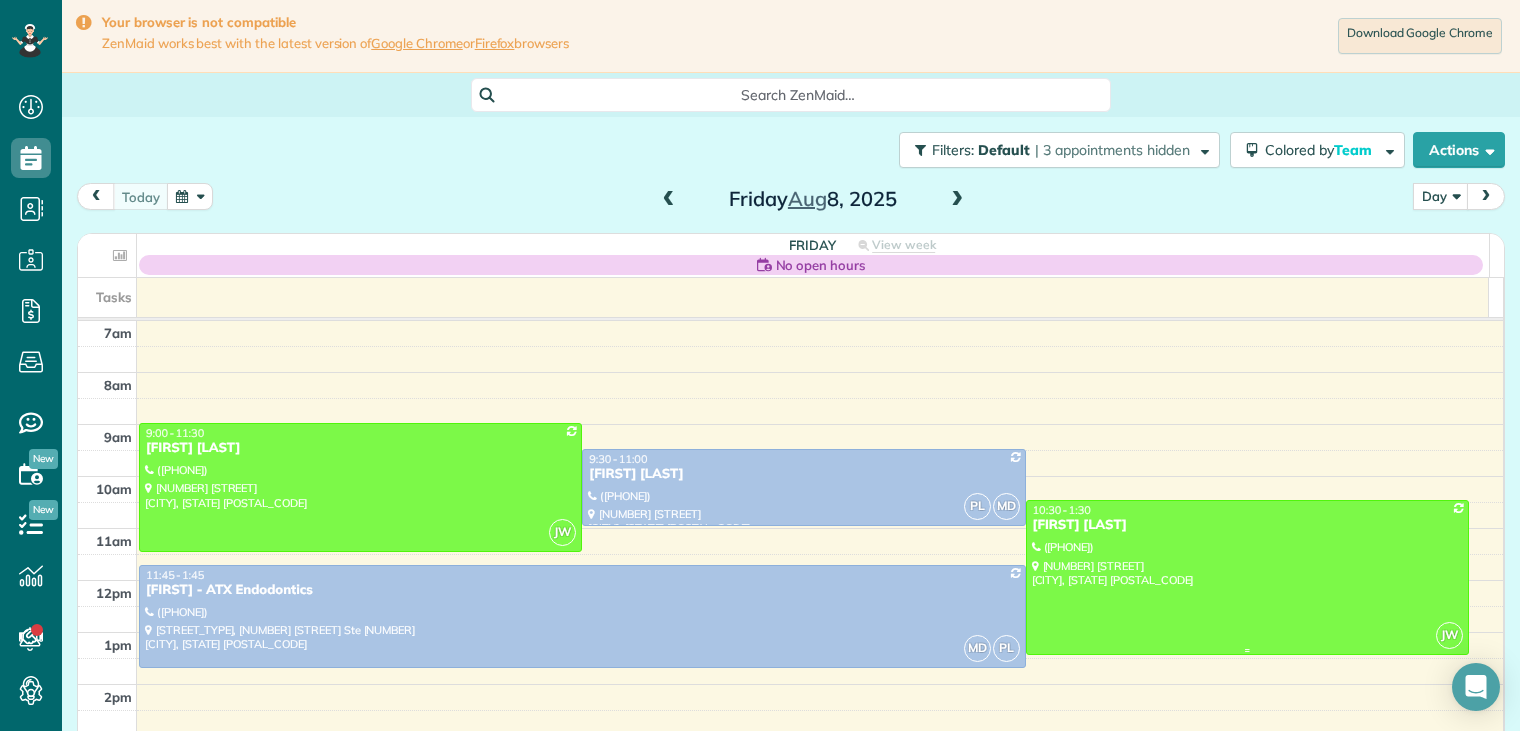 click on "[FIRST] [LAST]" at bounding box center (1247, 525) 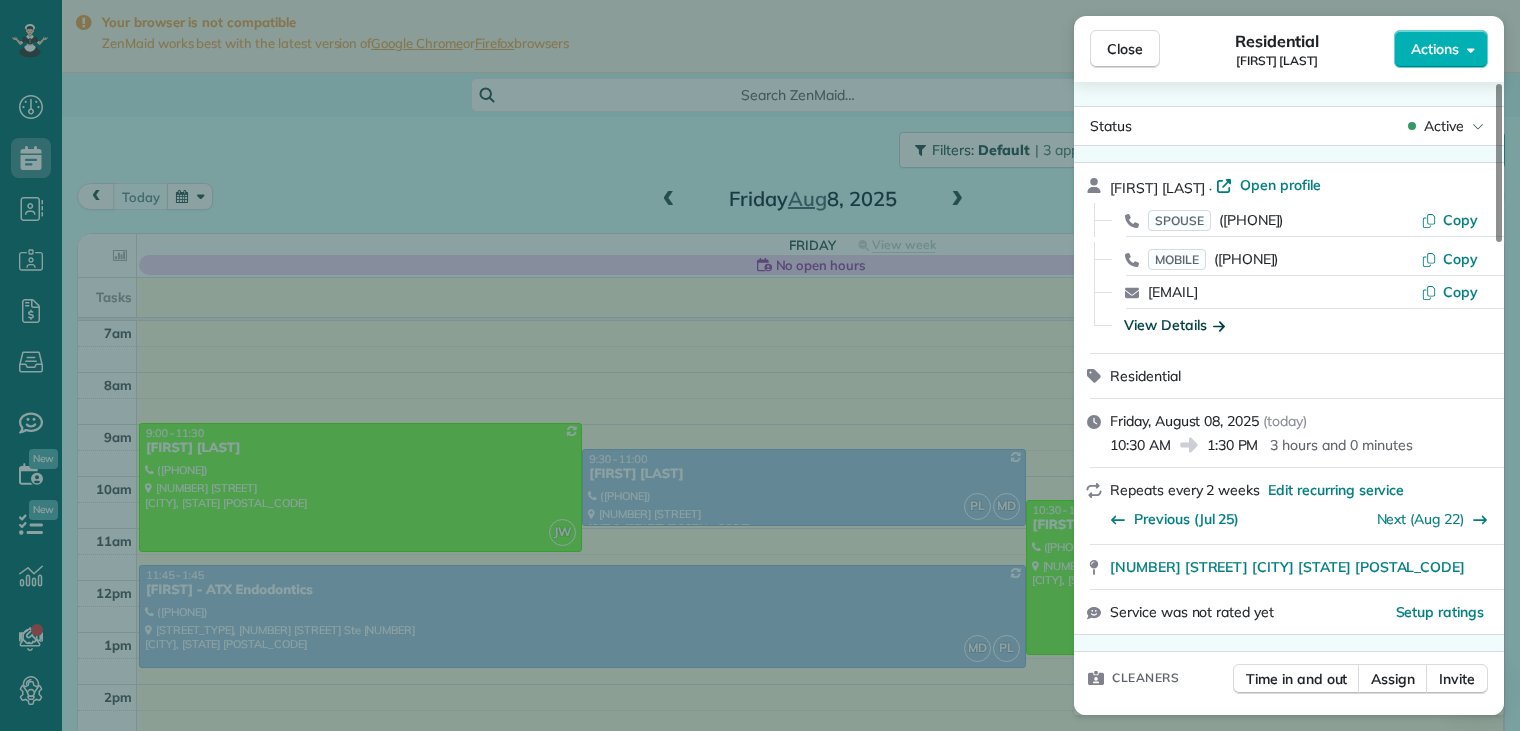 click 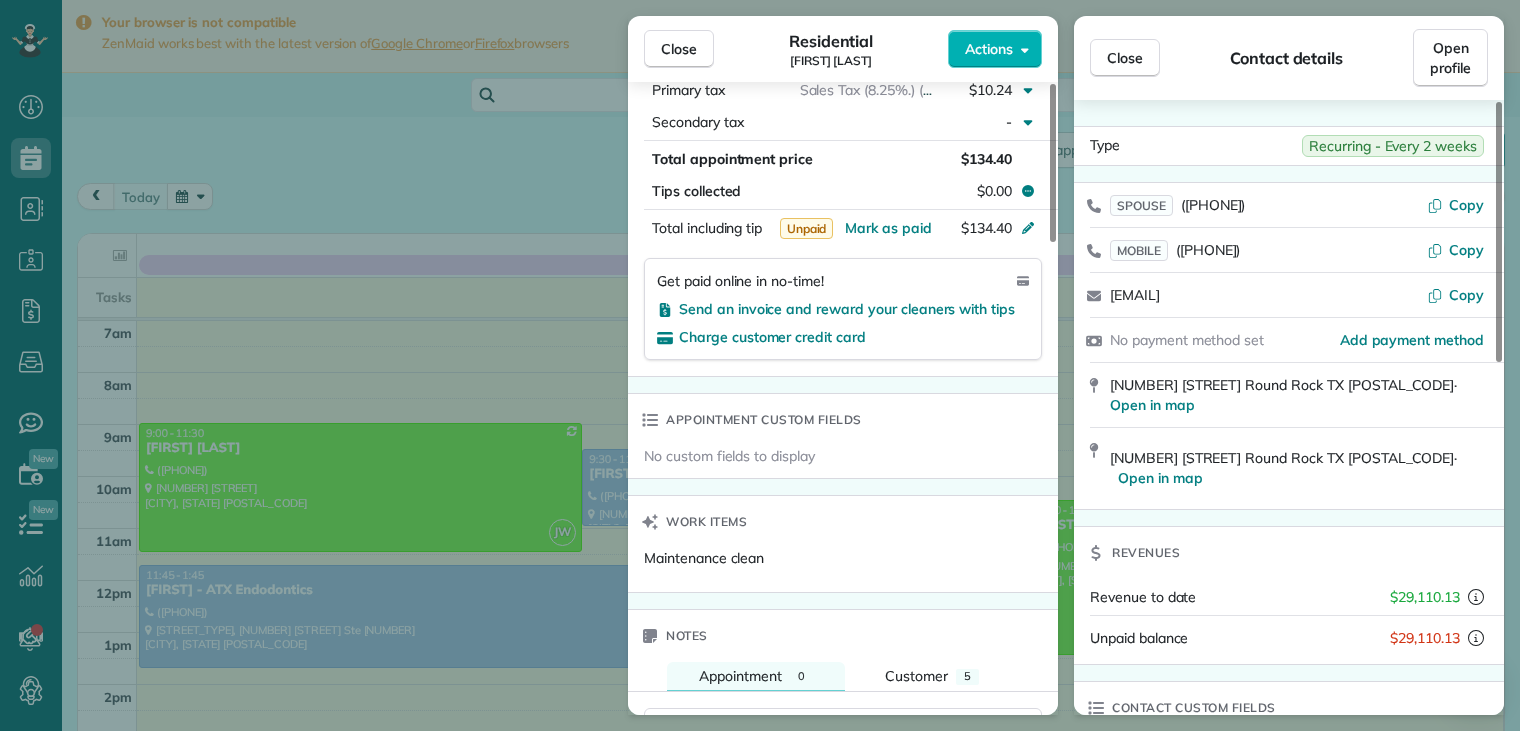 scroll, scrollTop: 1000, scrollLeft: 0, axis: vertical 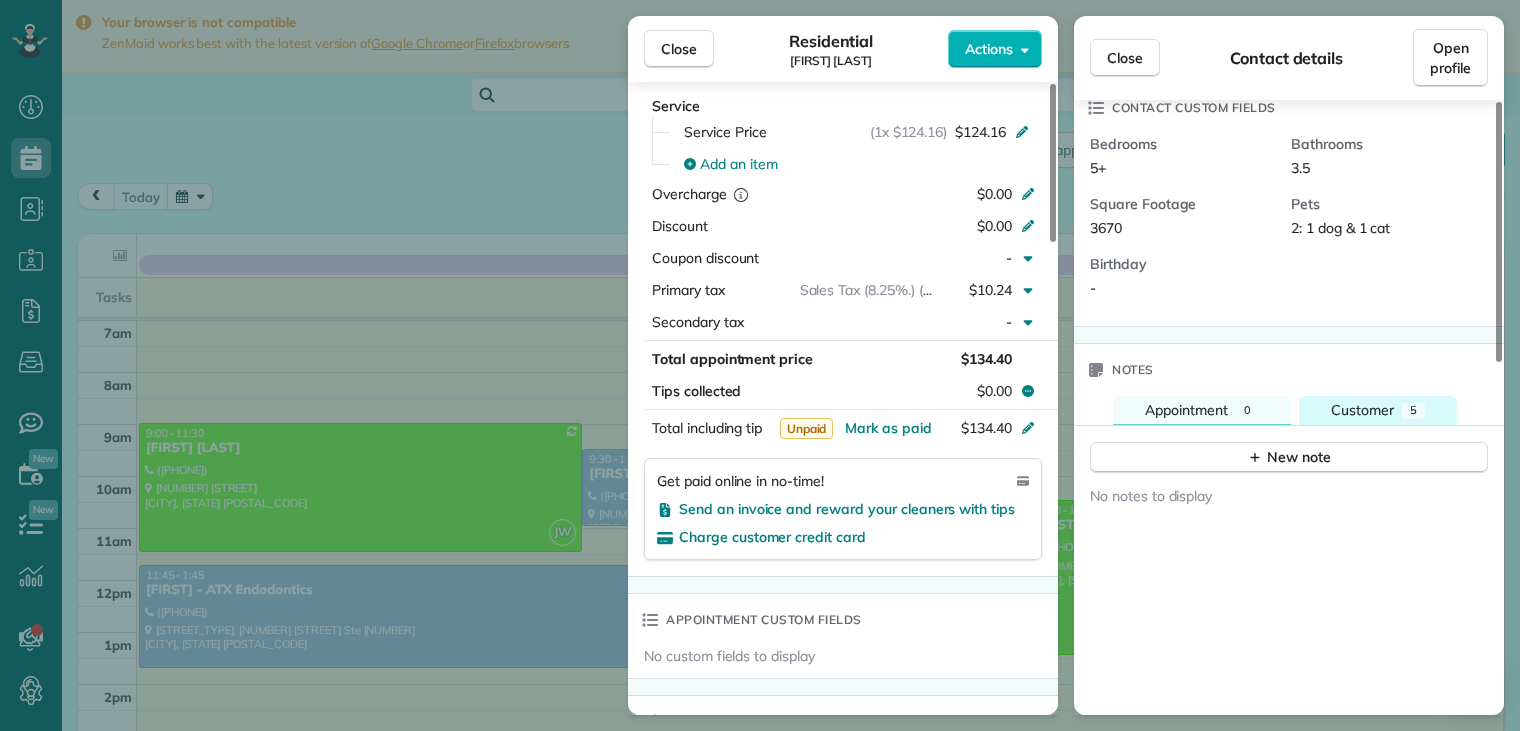 click on "Customer" at bounding box center [1362, 410] 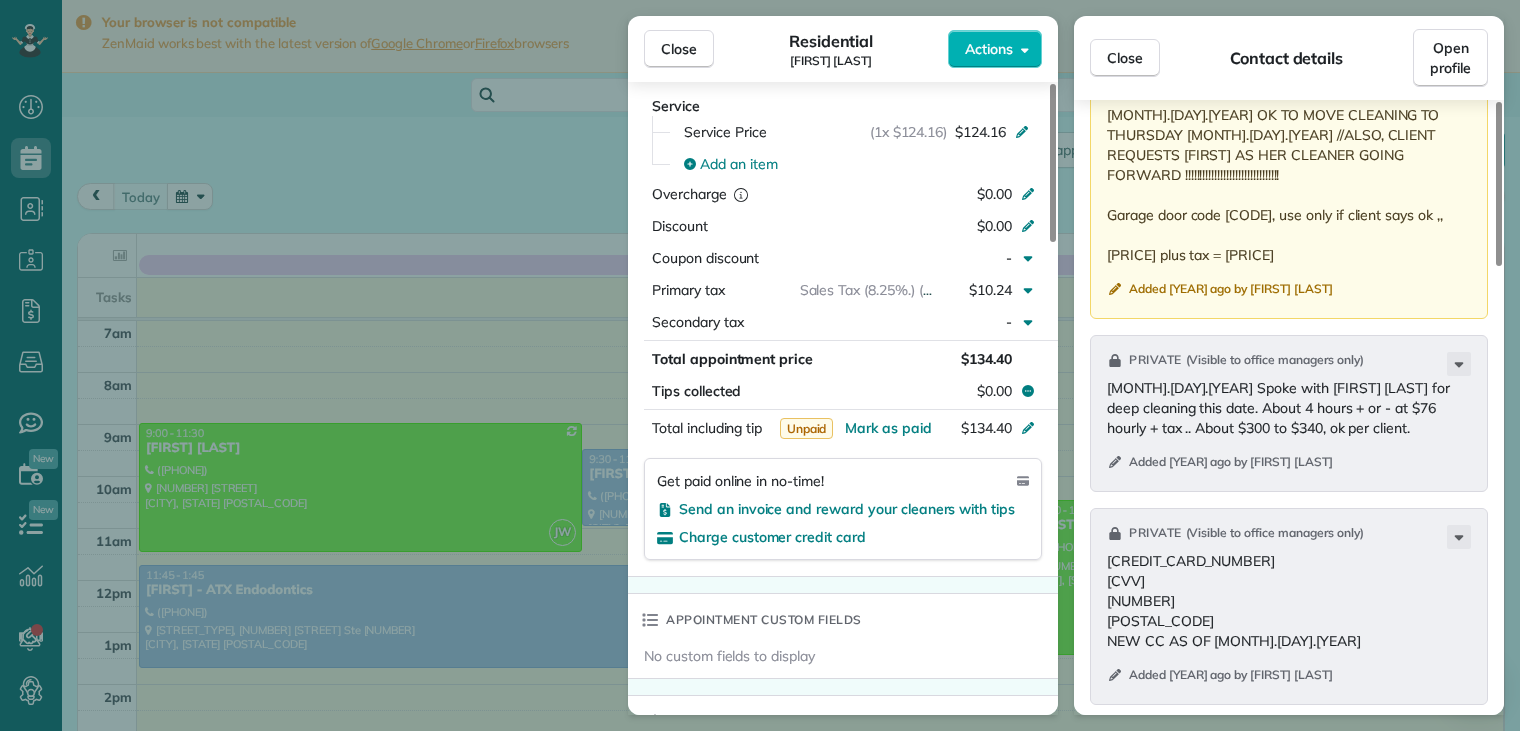 scroll, scrollTop: 1200, scrollLeft: 0, axis: vertical 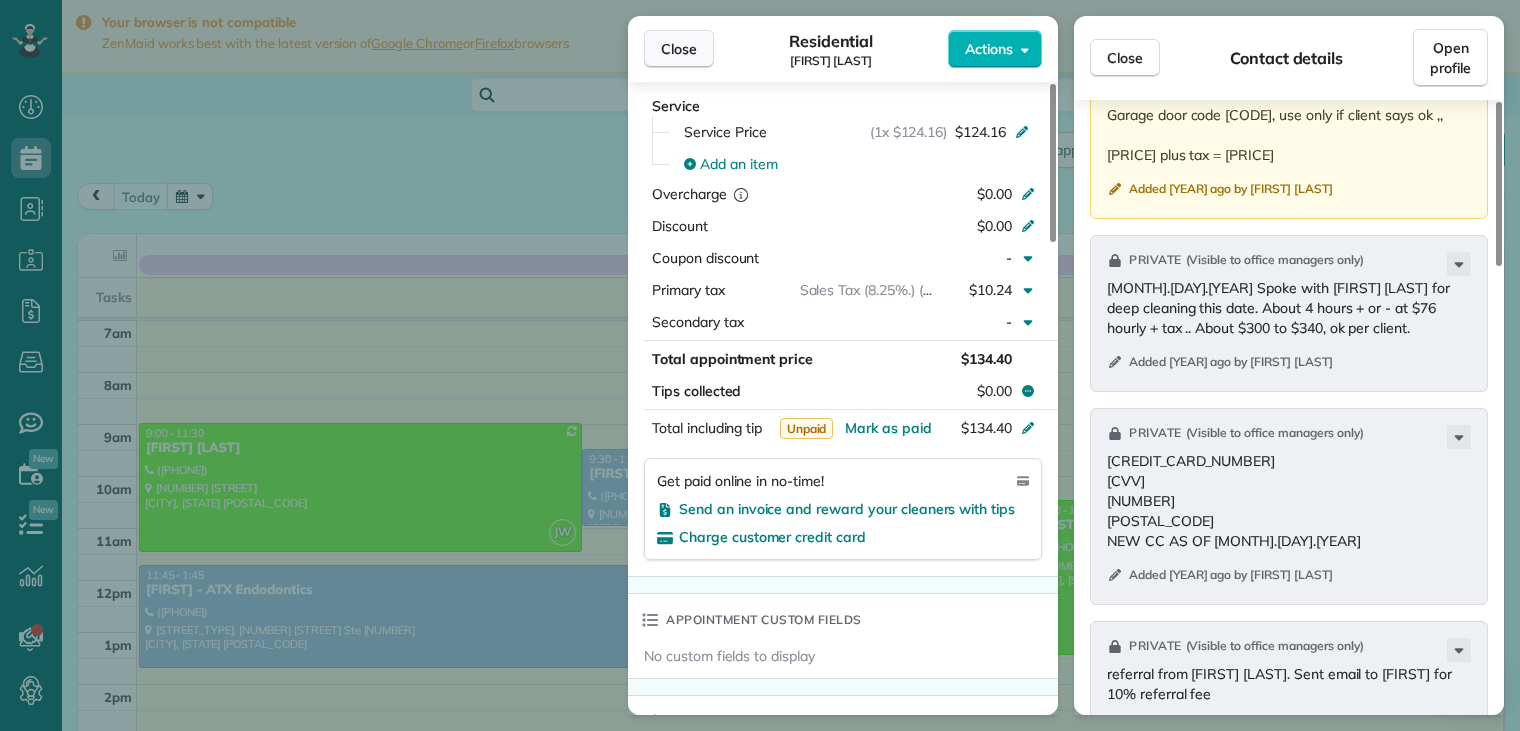 click on "Close" at bounding box center (679, 49) 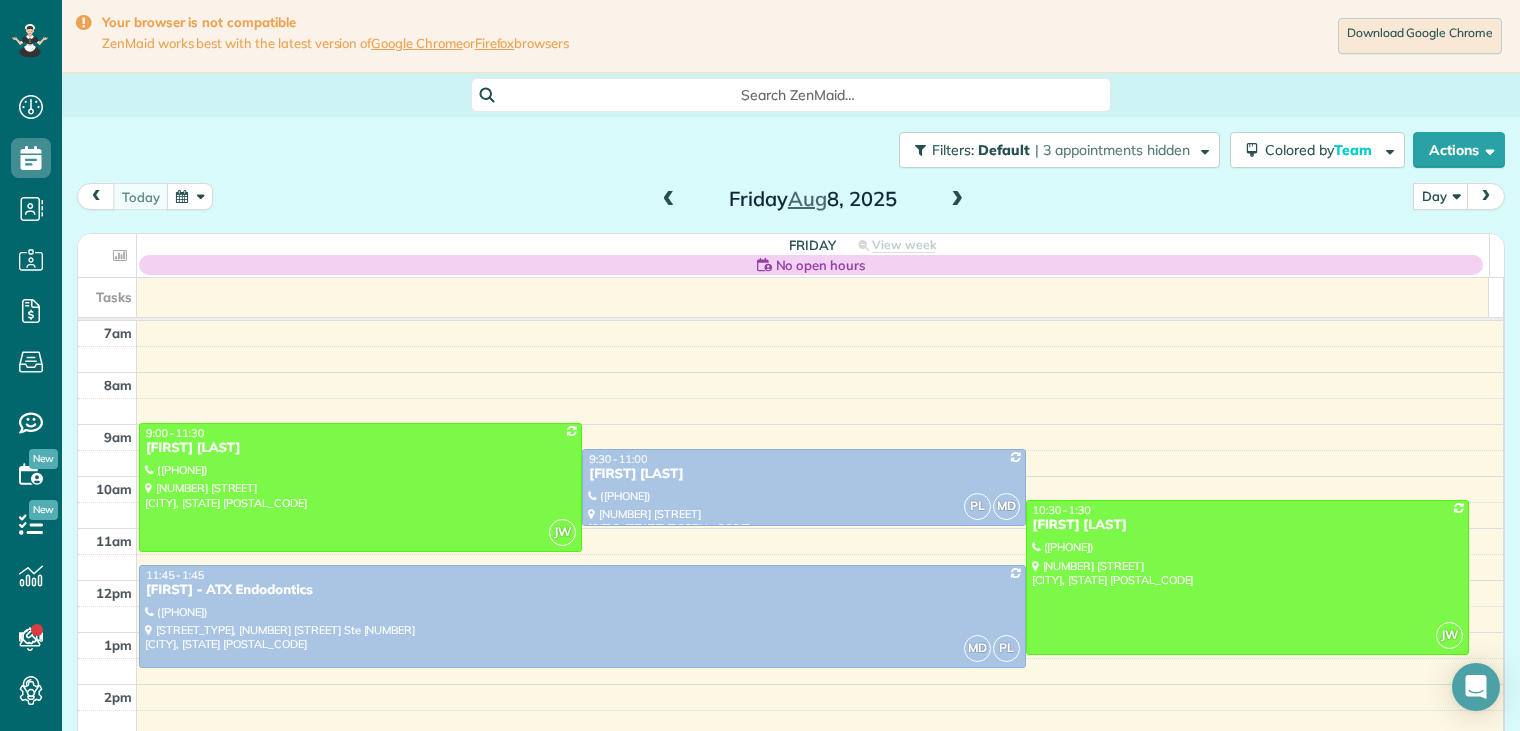 click at bounding box center [957, 200] 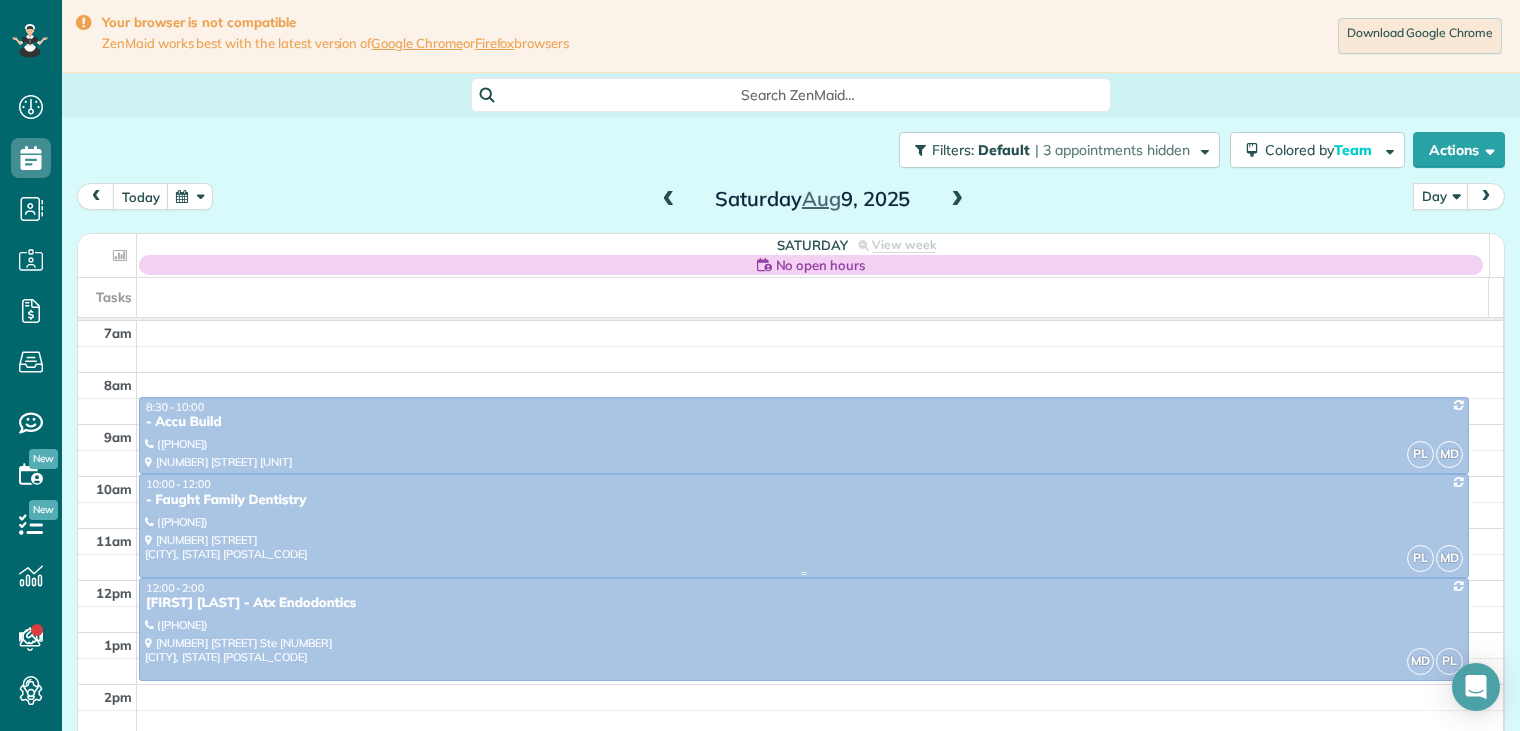 click on "- Faught Family Dentistry" at bounding box center [804, 500] 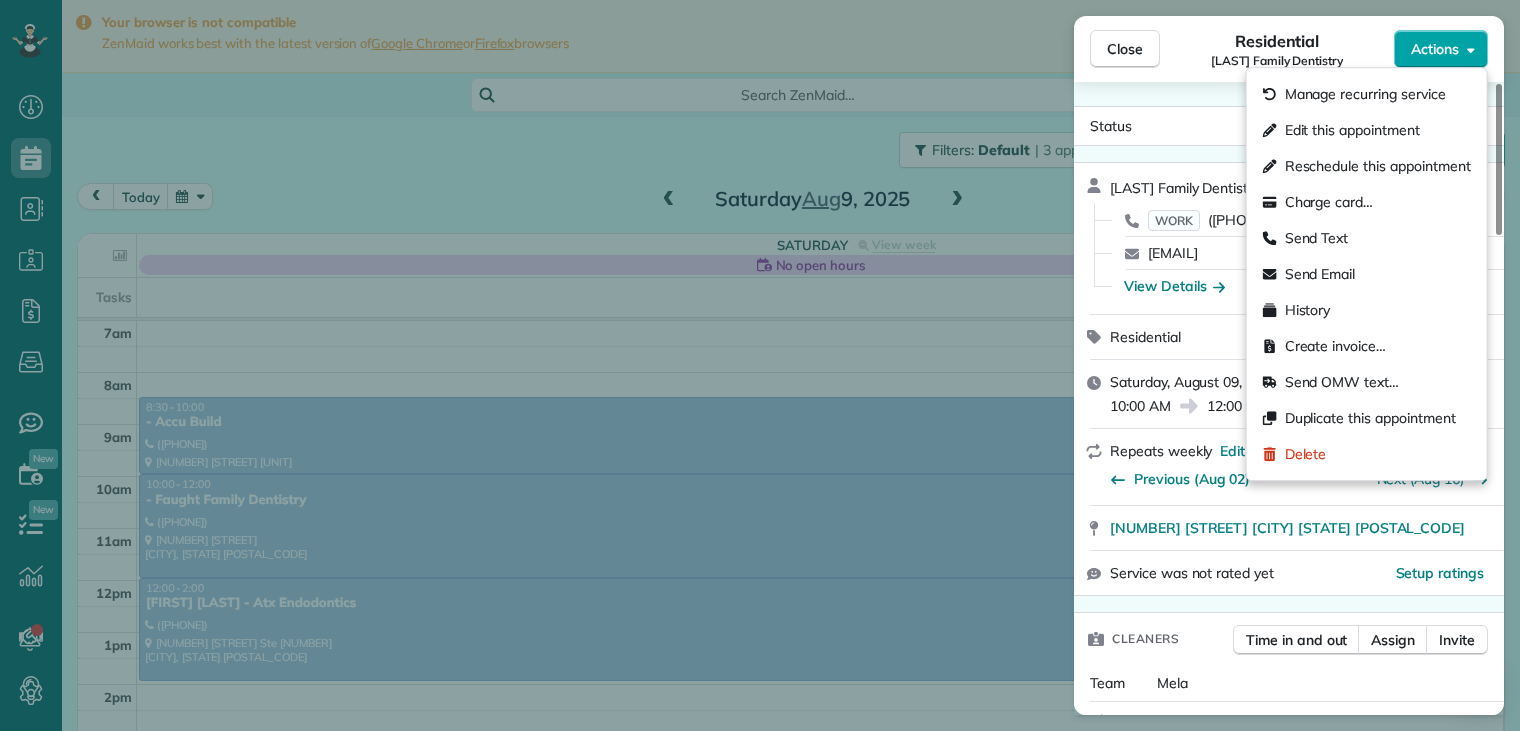 click on "Actions" at bounding box center [1435, 49] 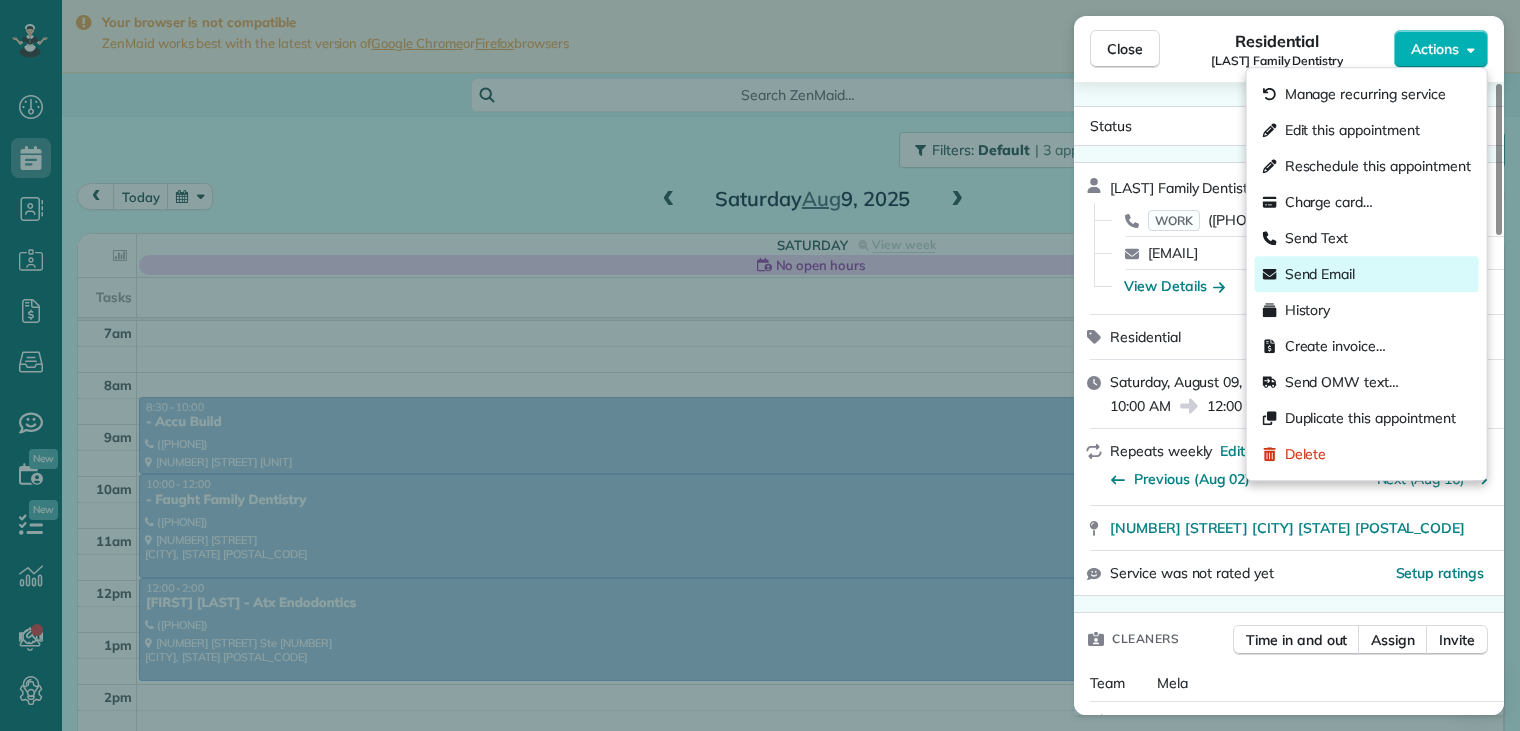 click on "Send Email" at bounding box center [1320, 274] 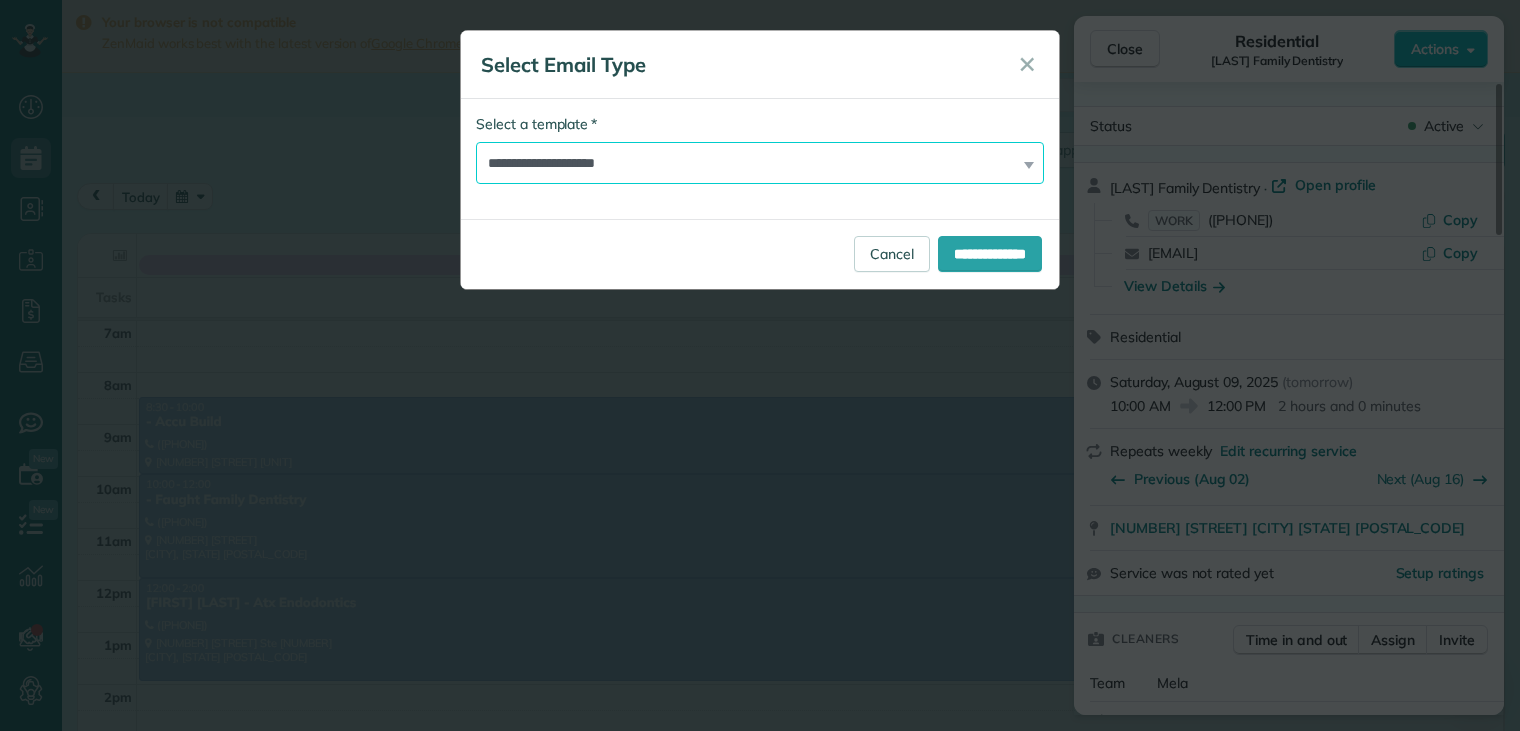 click on "**********" at bounding box center [760, 163] 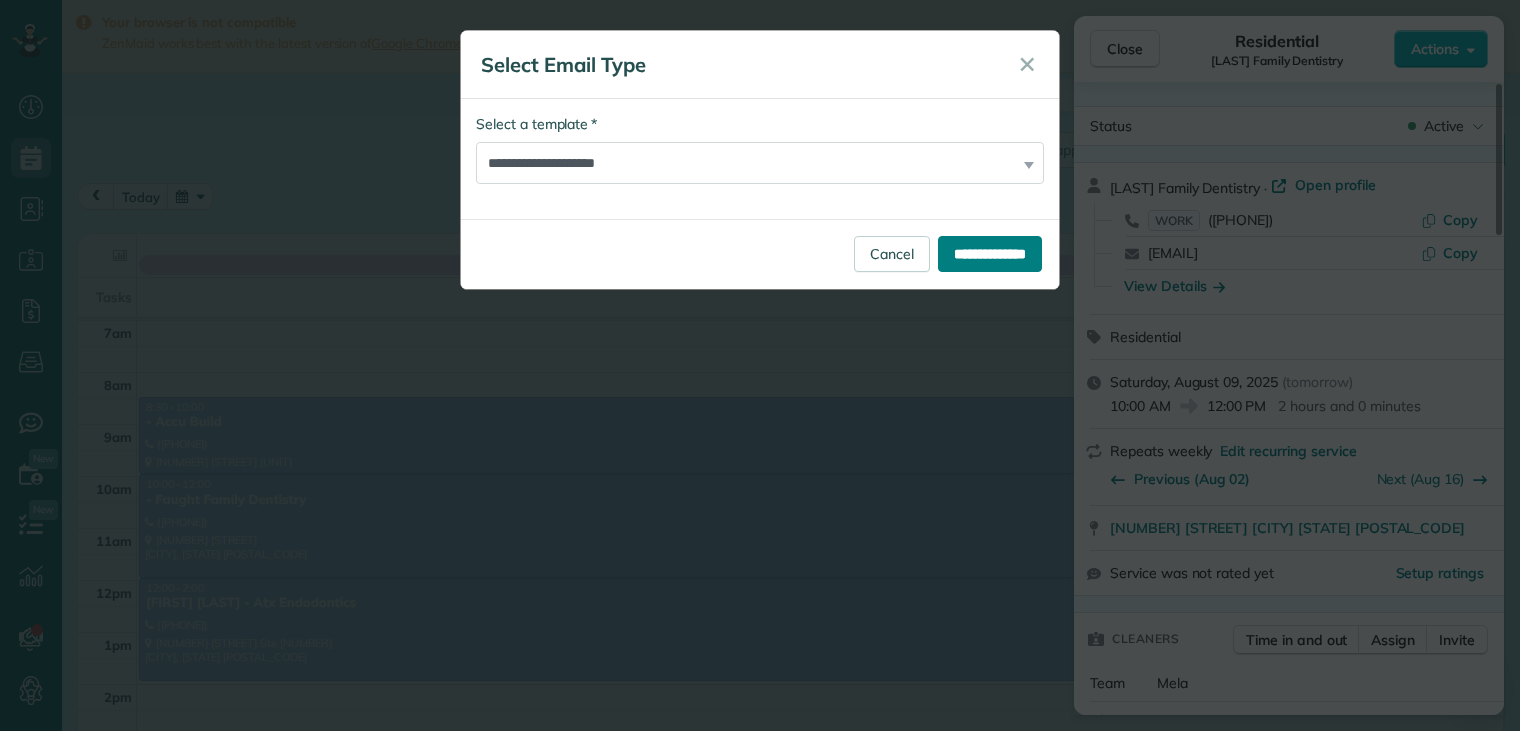 click on "**********" at bounding box center (990, 254) 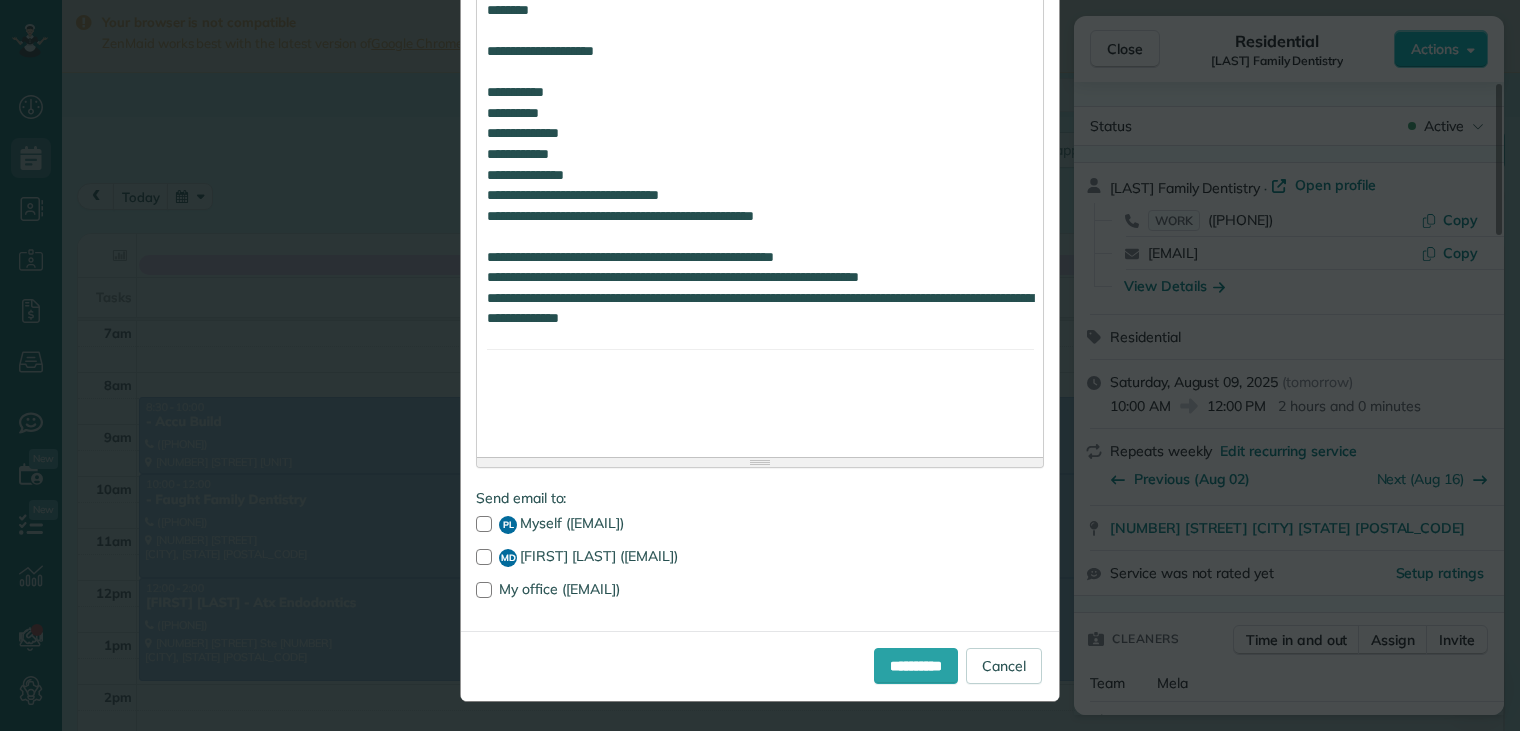 scroll, scrollTop: 1899, scrollLeft: 0, axis: vertical 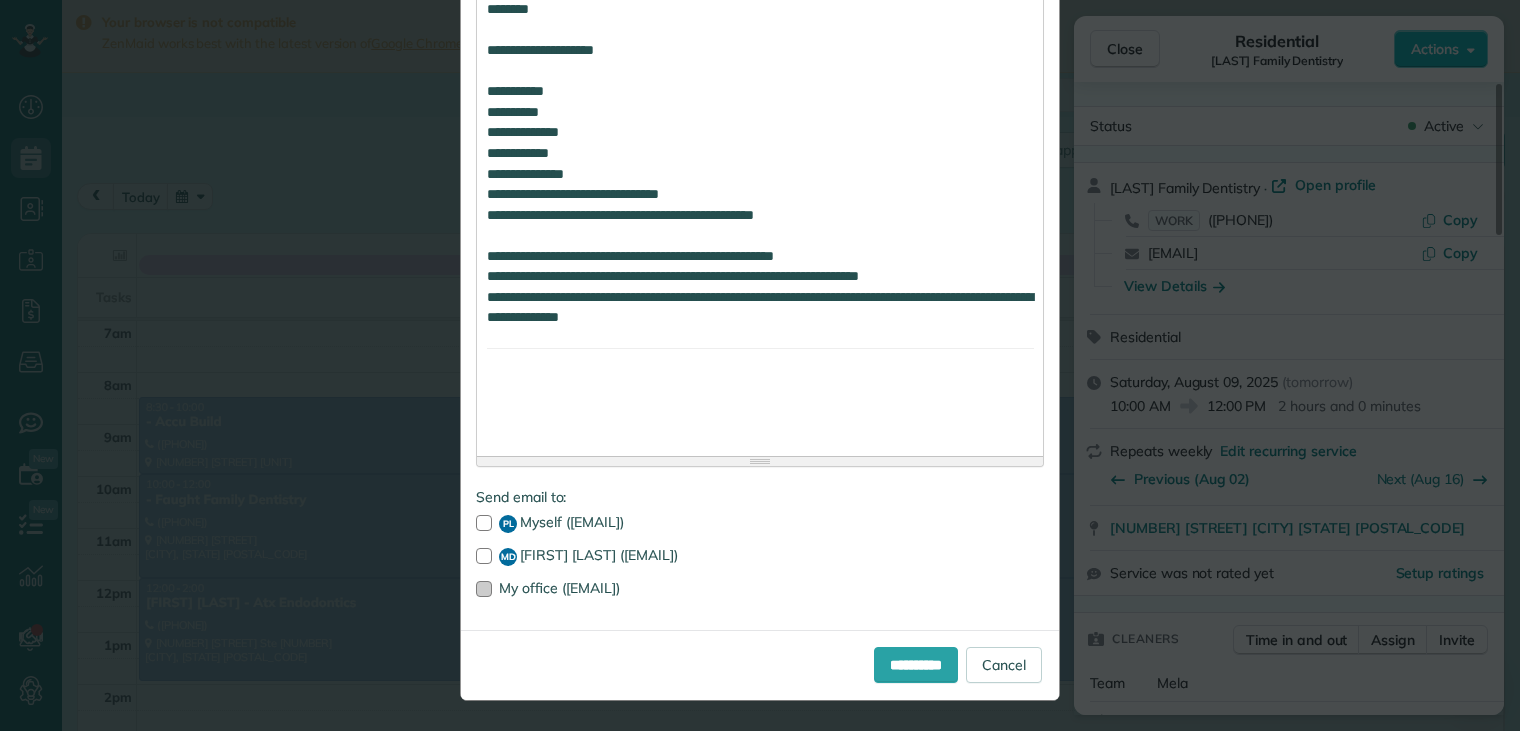click at bounding box center (484, 589) 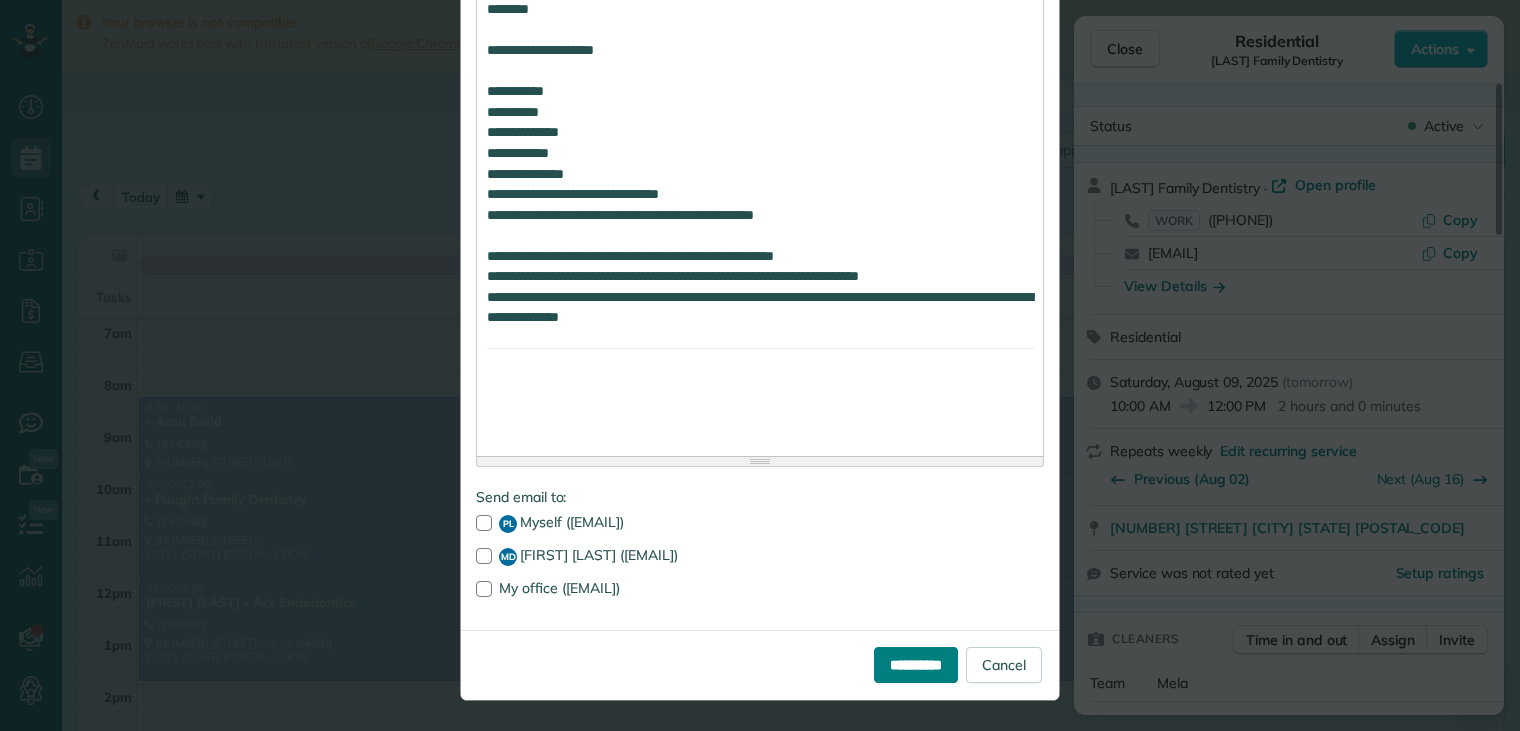 click on "**********" at bounding box center [916, 665] 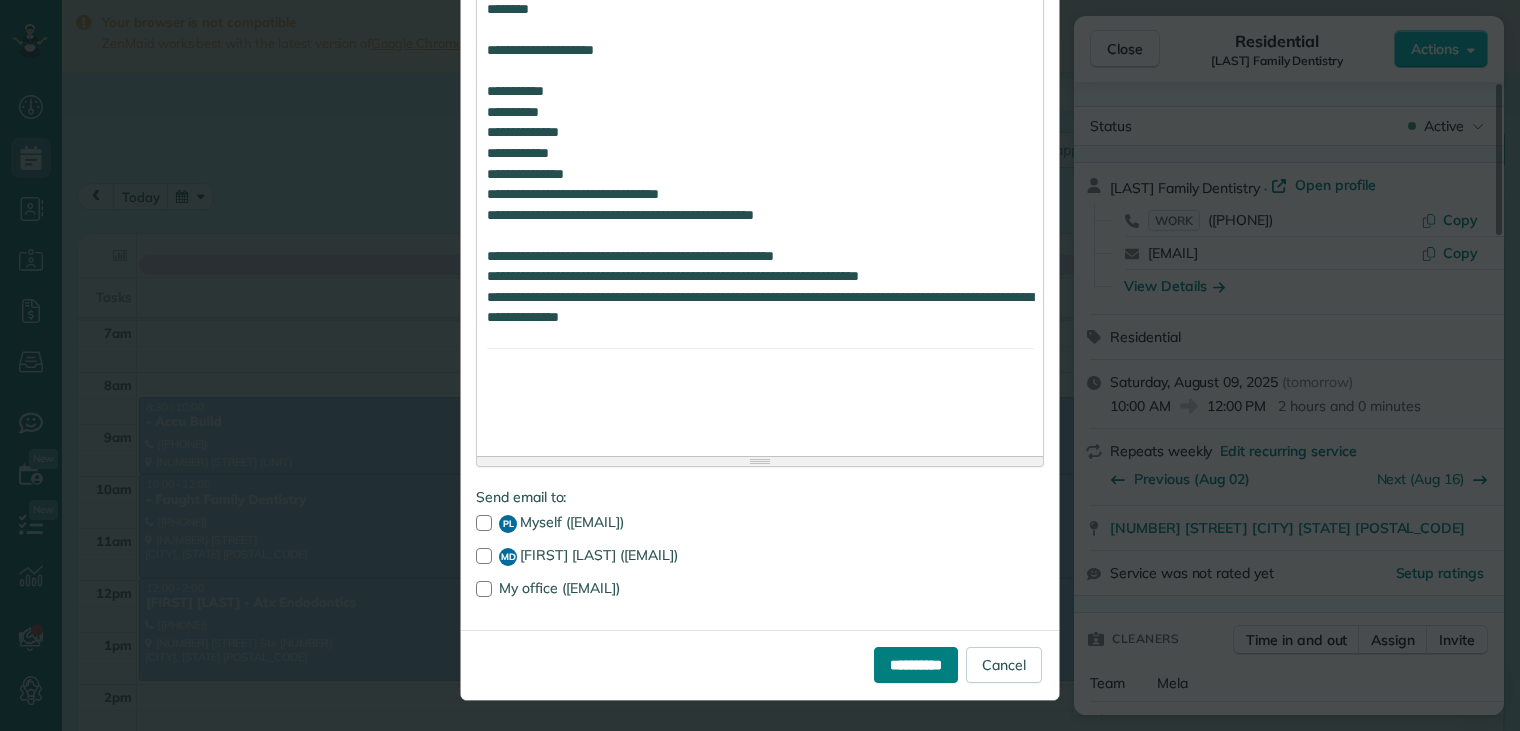 click on "**********" at bounding box center (760, -584) 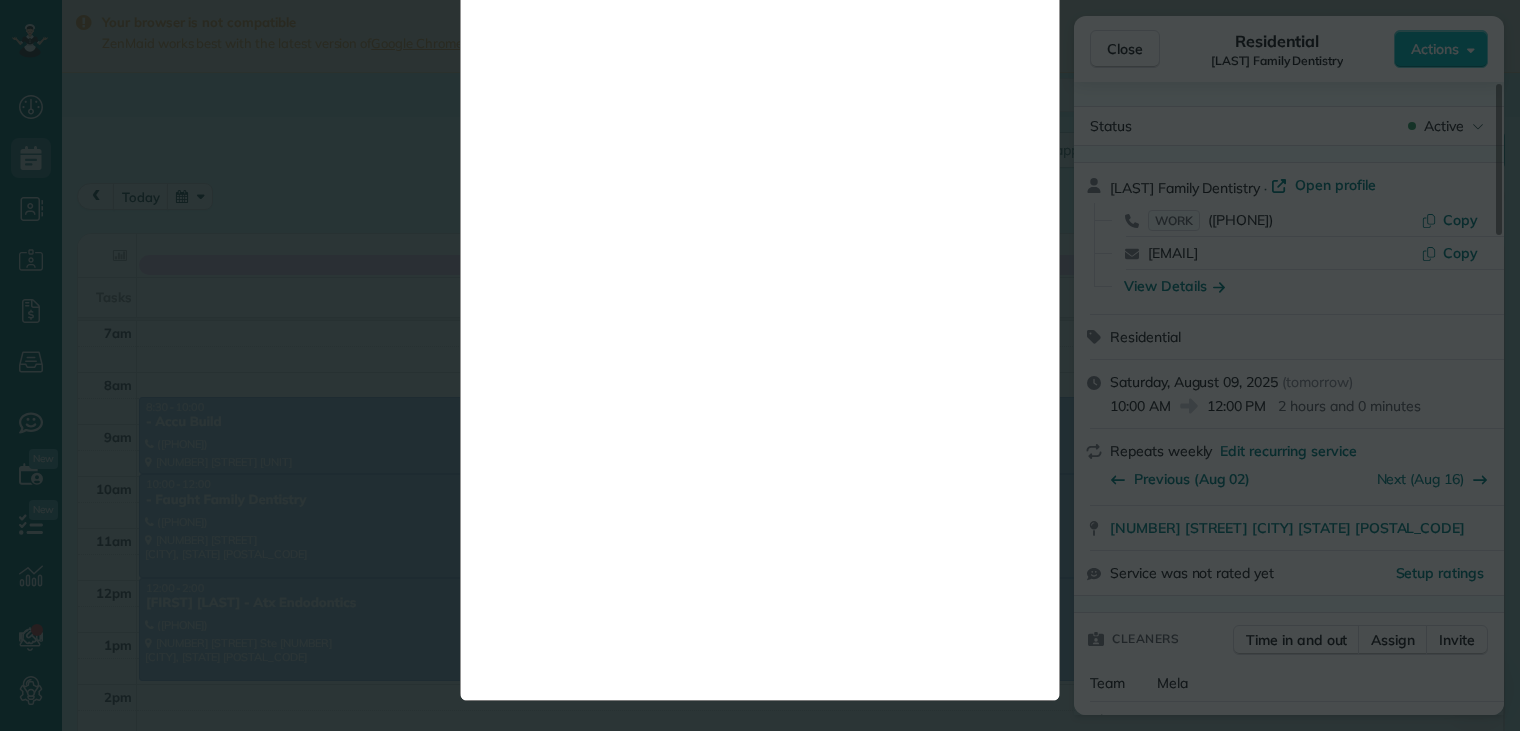 scroll, scrollTop: 0, scrollLeft: 0, axis: both 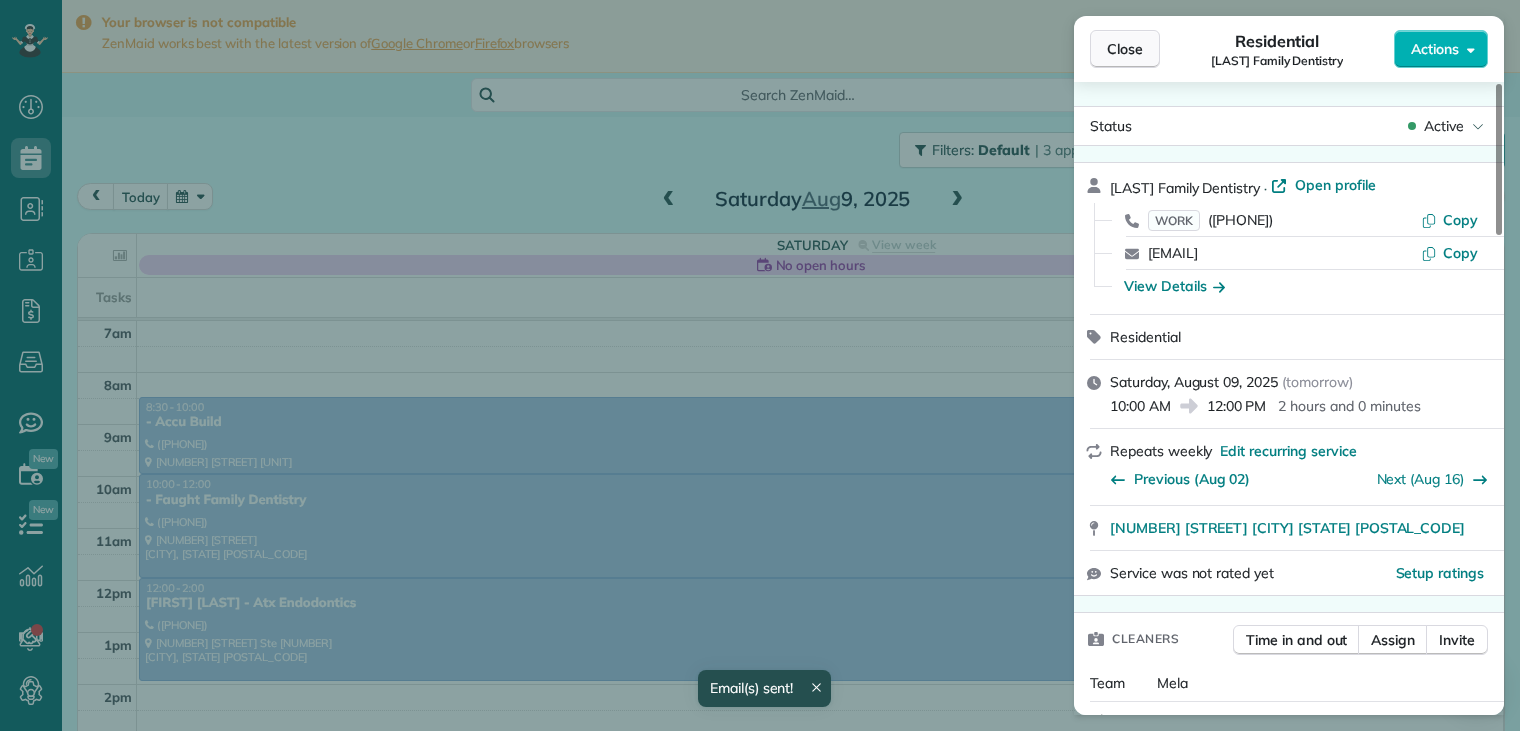 click on "Close" at bounding box center [1125, 49] 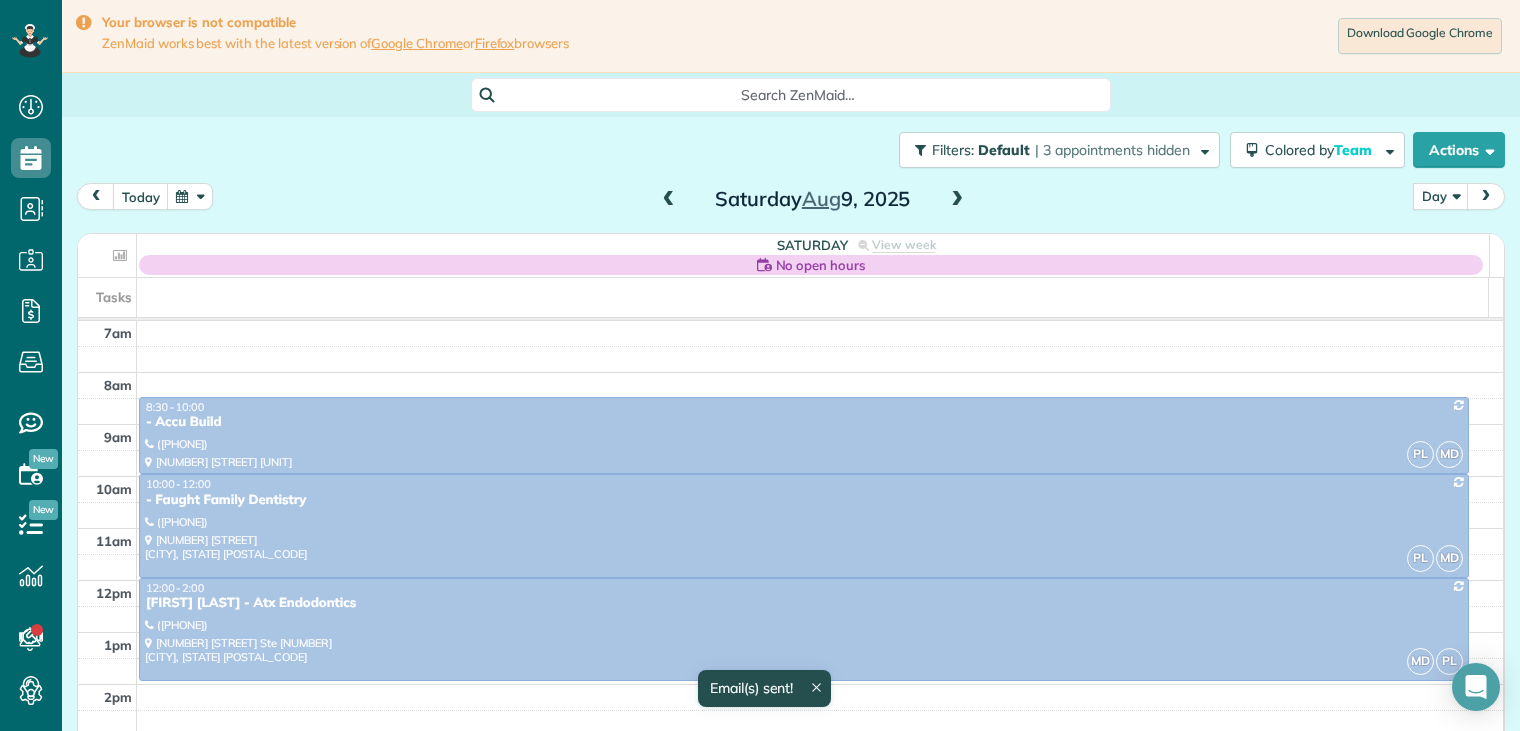 click on "[FIRST] [LAST] - Atx Endodontics" at bounding box center (804, 603) 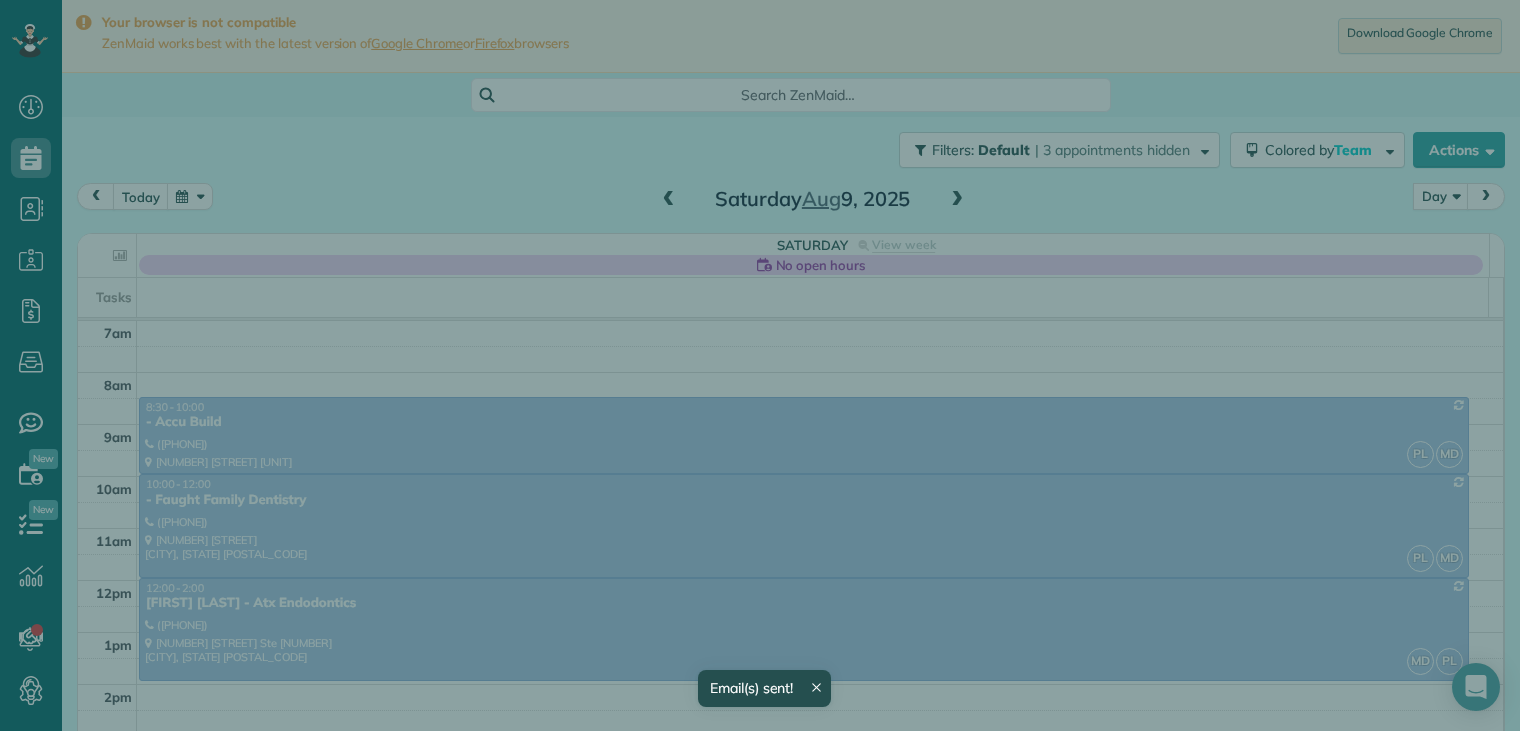 click at bounding box center (760, 365) 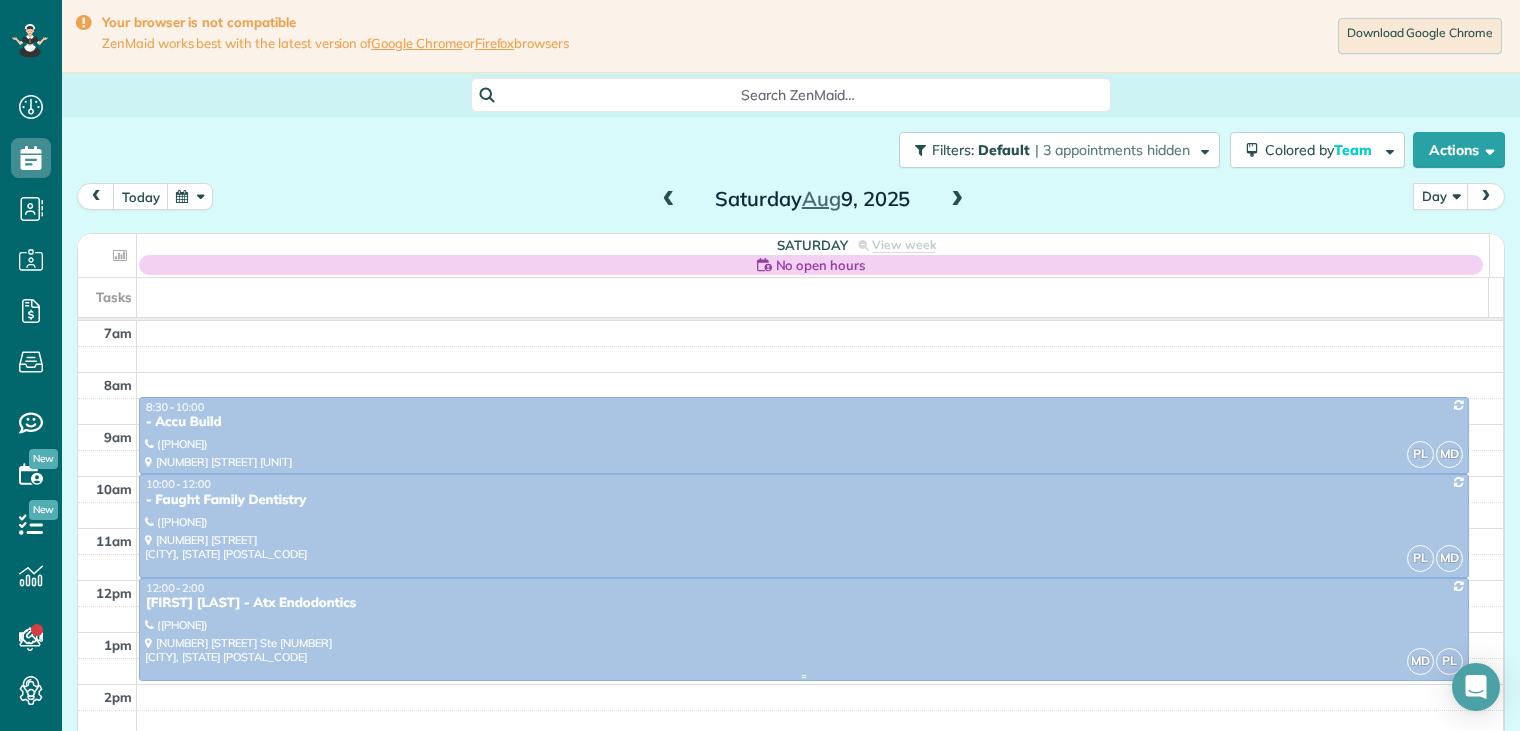 click on "[FIRST] [LAST] - Atx Endodontics" at bounding box center [804, 603] 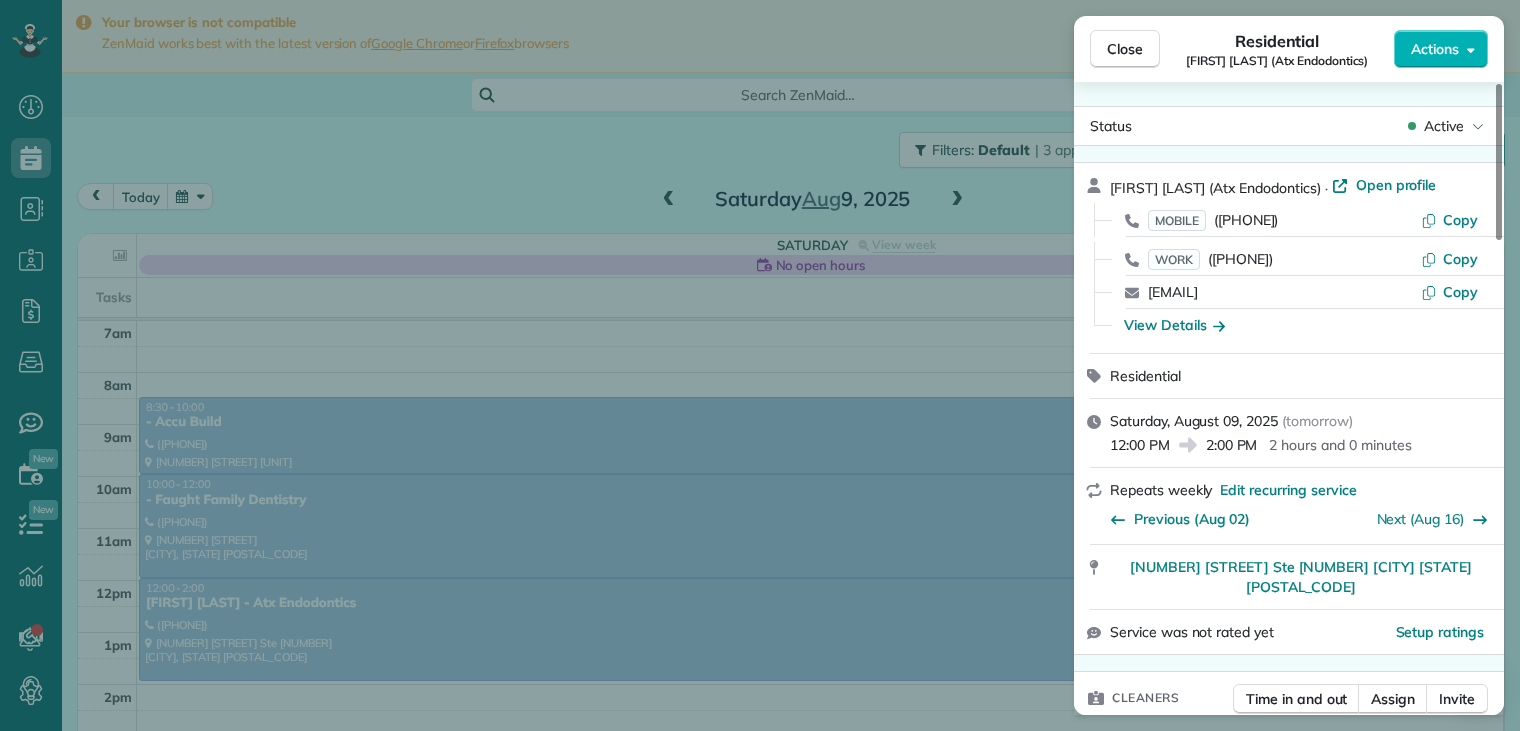 click at bounding box center (1317, 275) 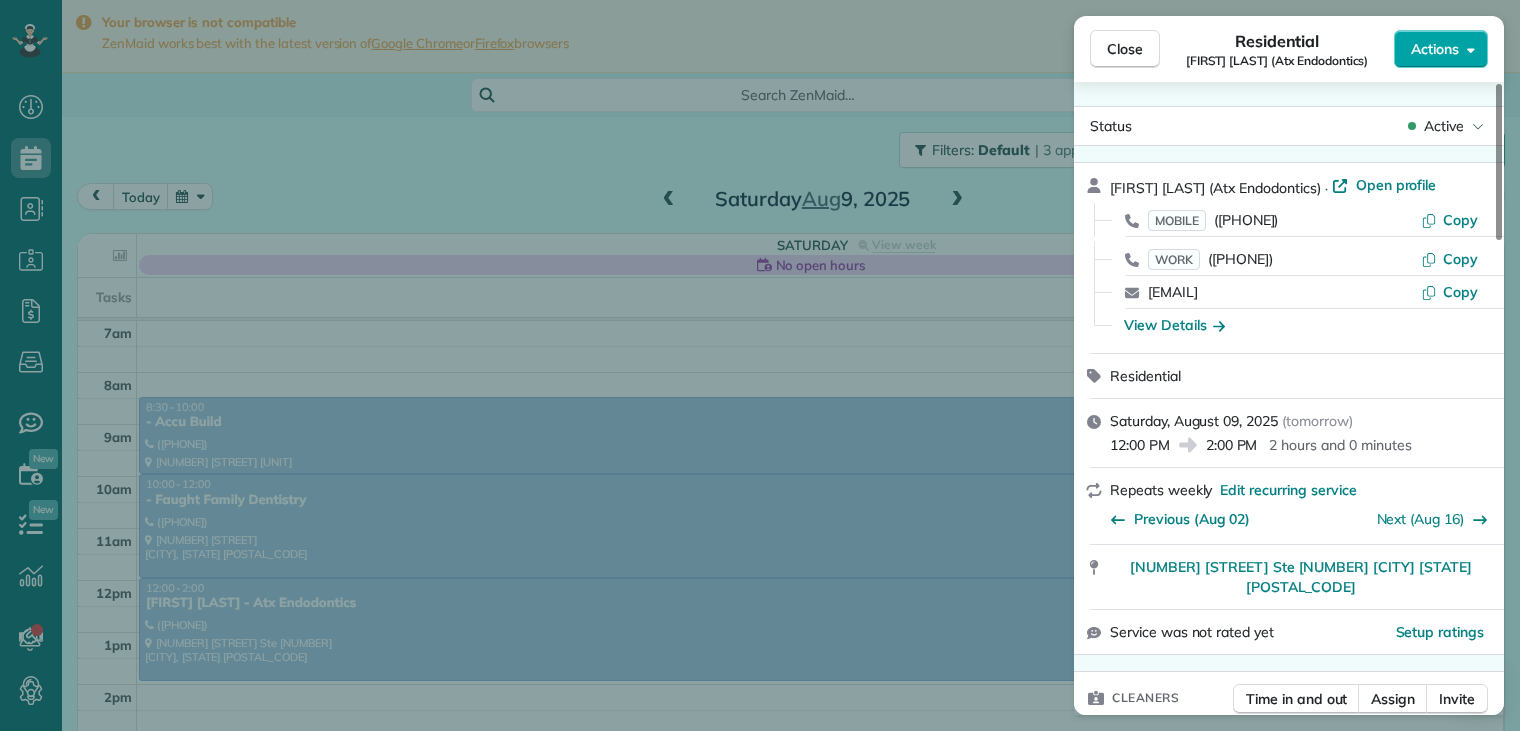 click on "Actions" at bounding box center [1435, 49] 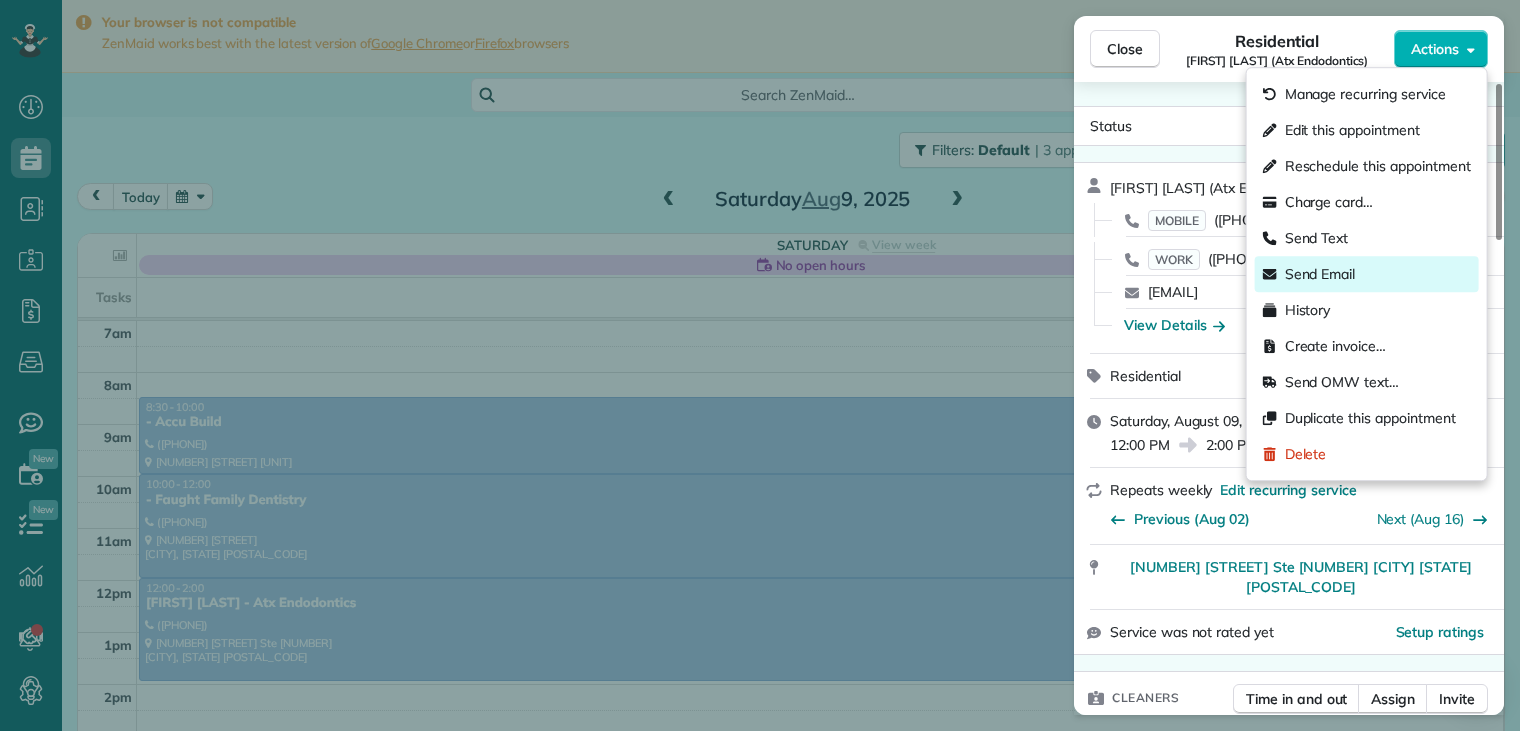 click on "Send Email" at bounding box center (1320, 274) 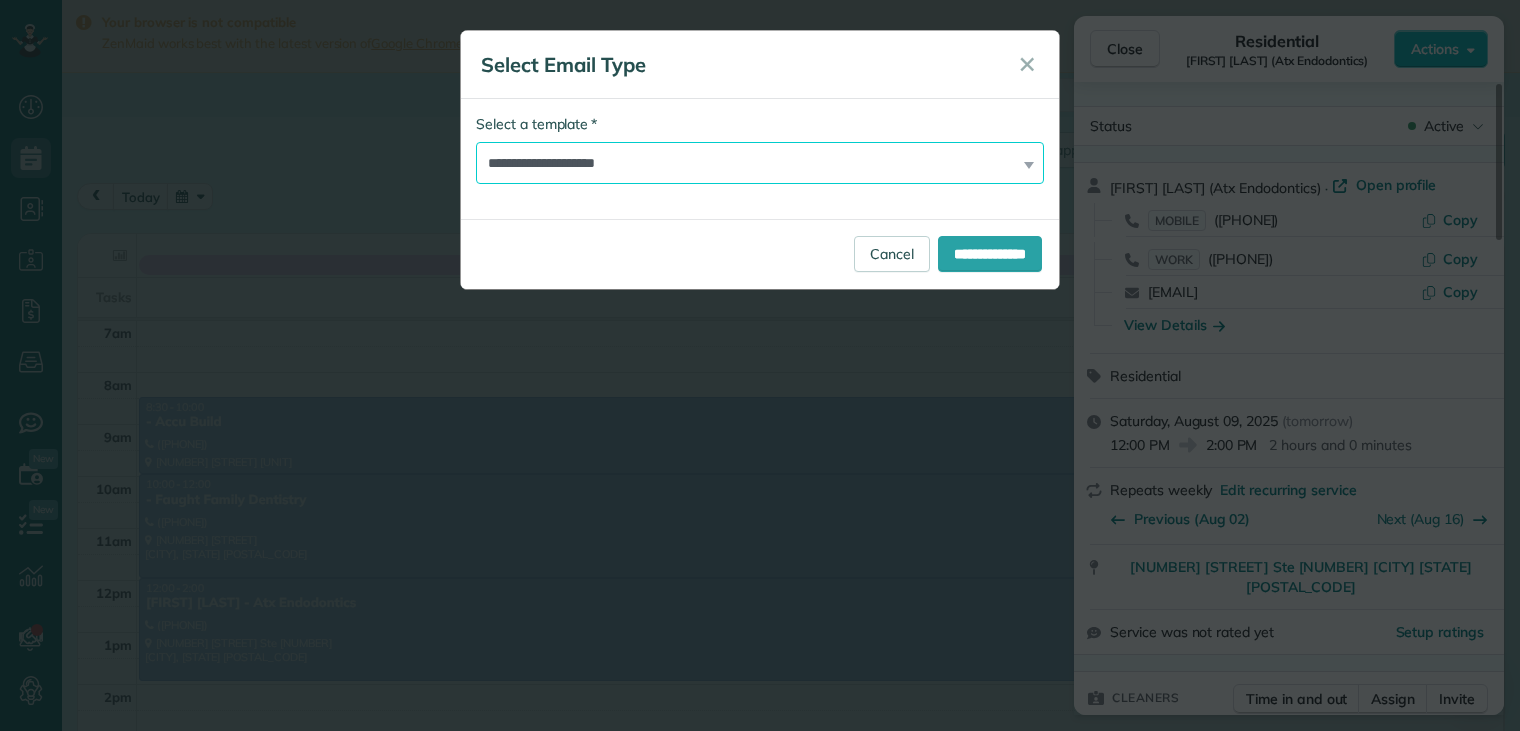 click on "**********" at bounding box center (760, 163) 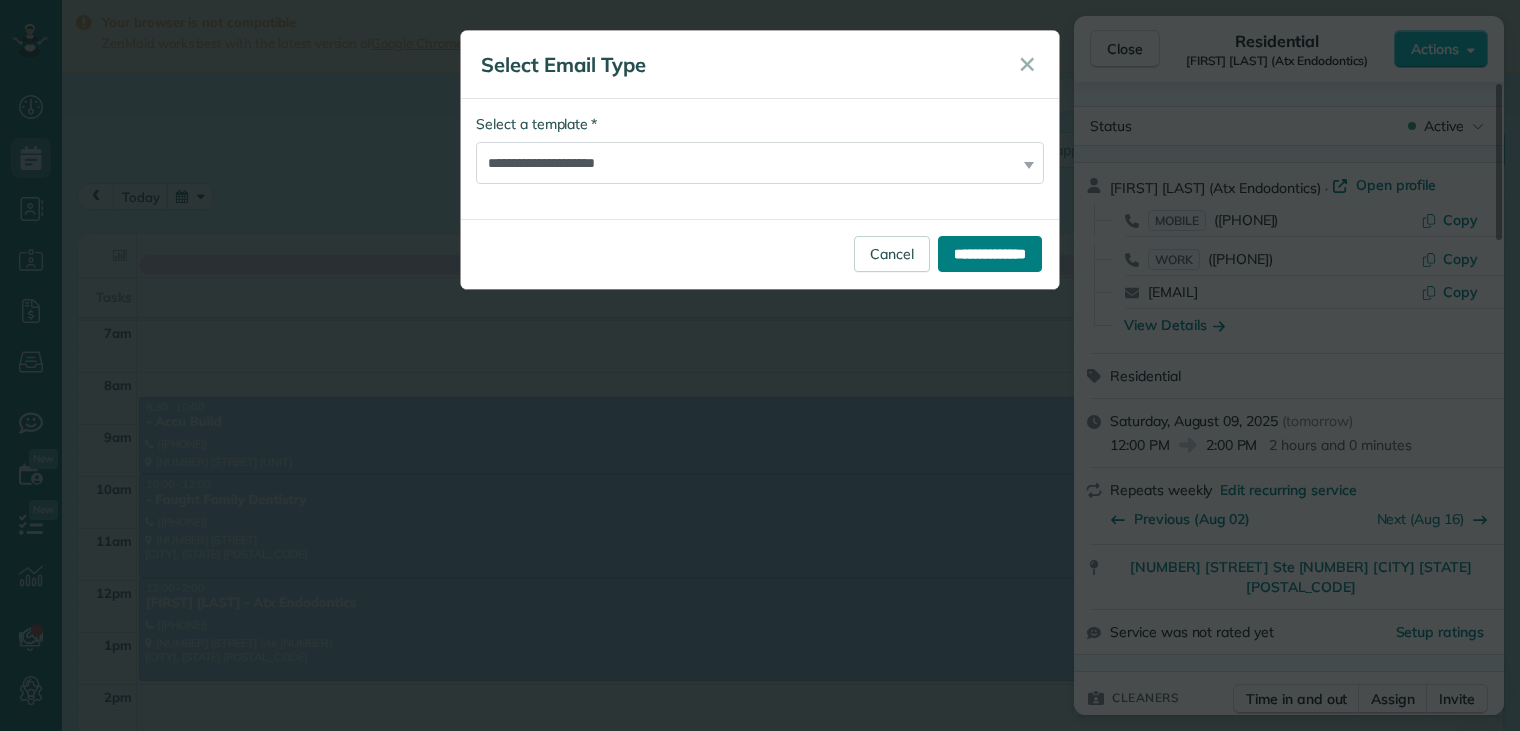 click on "**********" at bounding box center [990, 254] 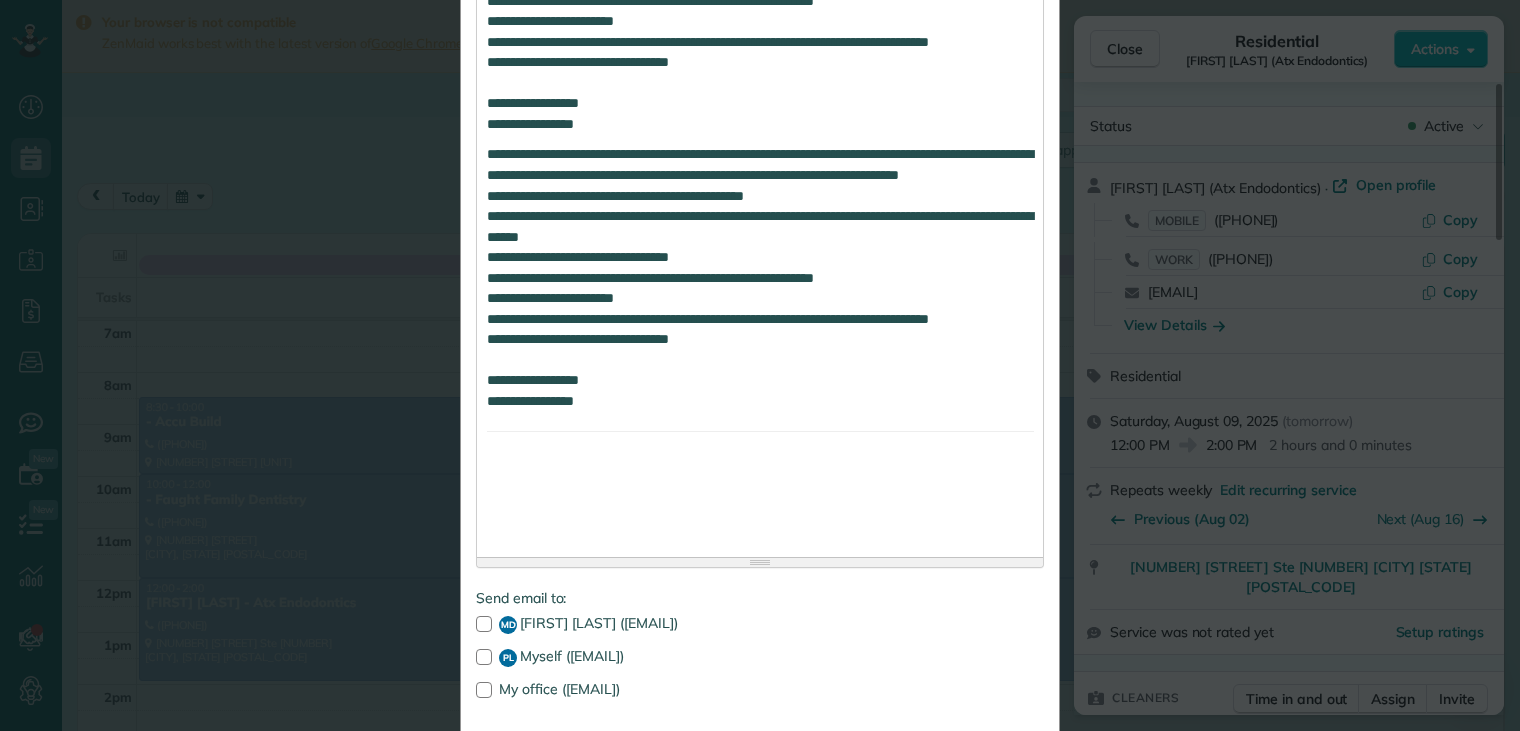 scroll, scrollTop: 1320, scrollLeft: 0, axis: vertical 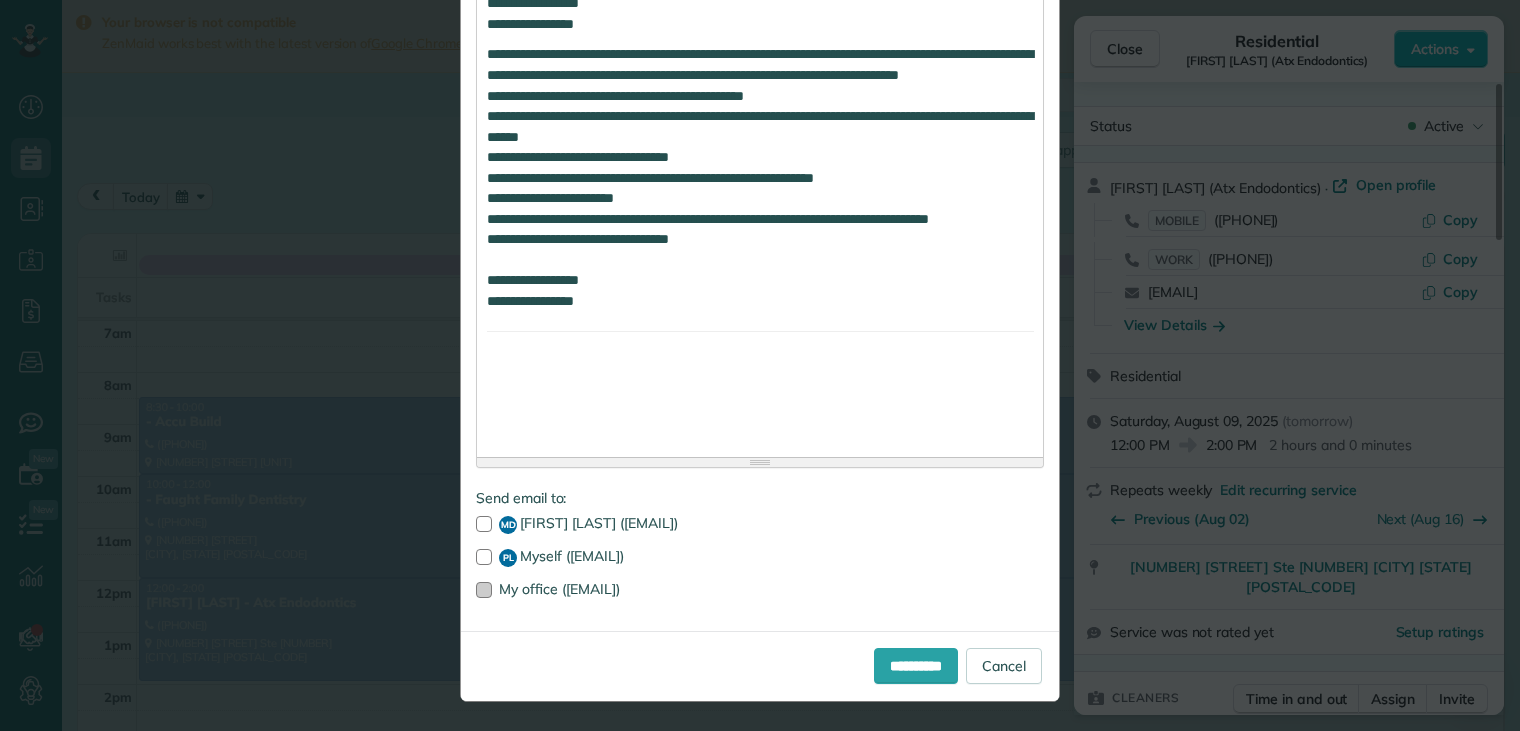 click at bounding box center [484, 590] 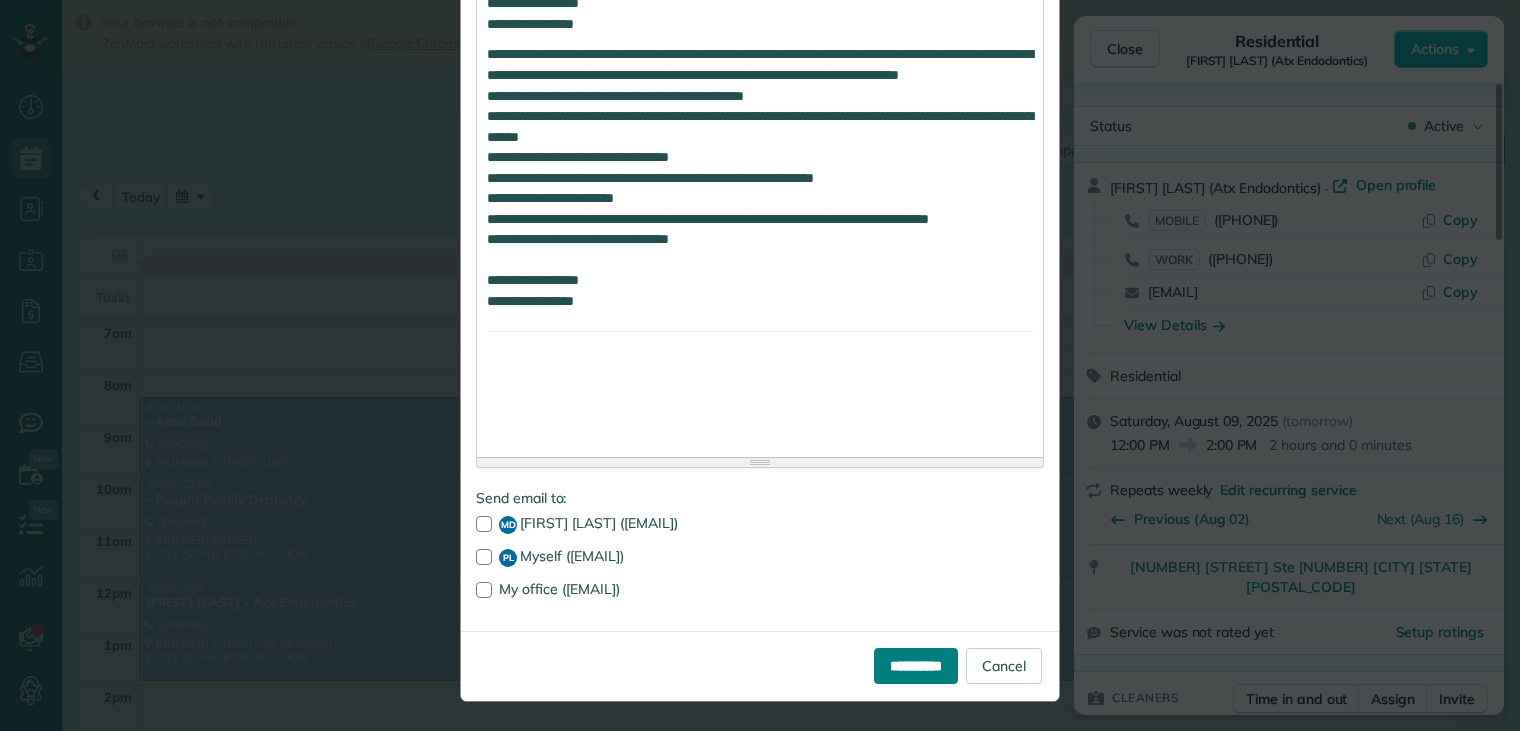 click on "**********" at bounding box center [916, 666] 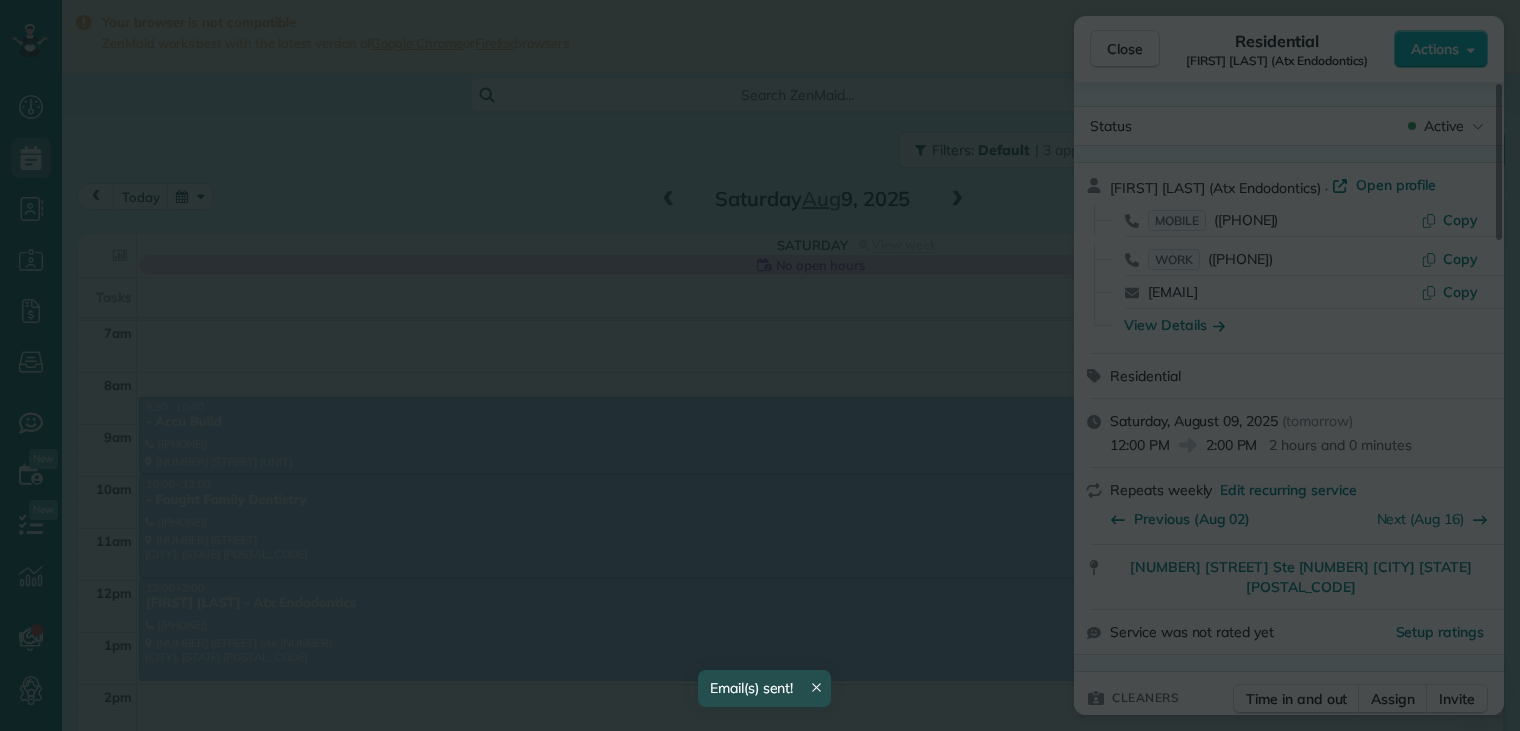 scroll, scrollTop: 0, scrollLeft: 0, axis: both 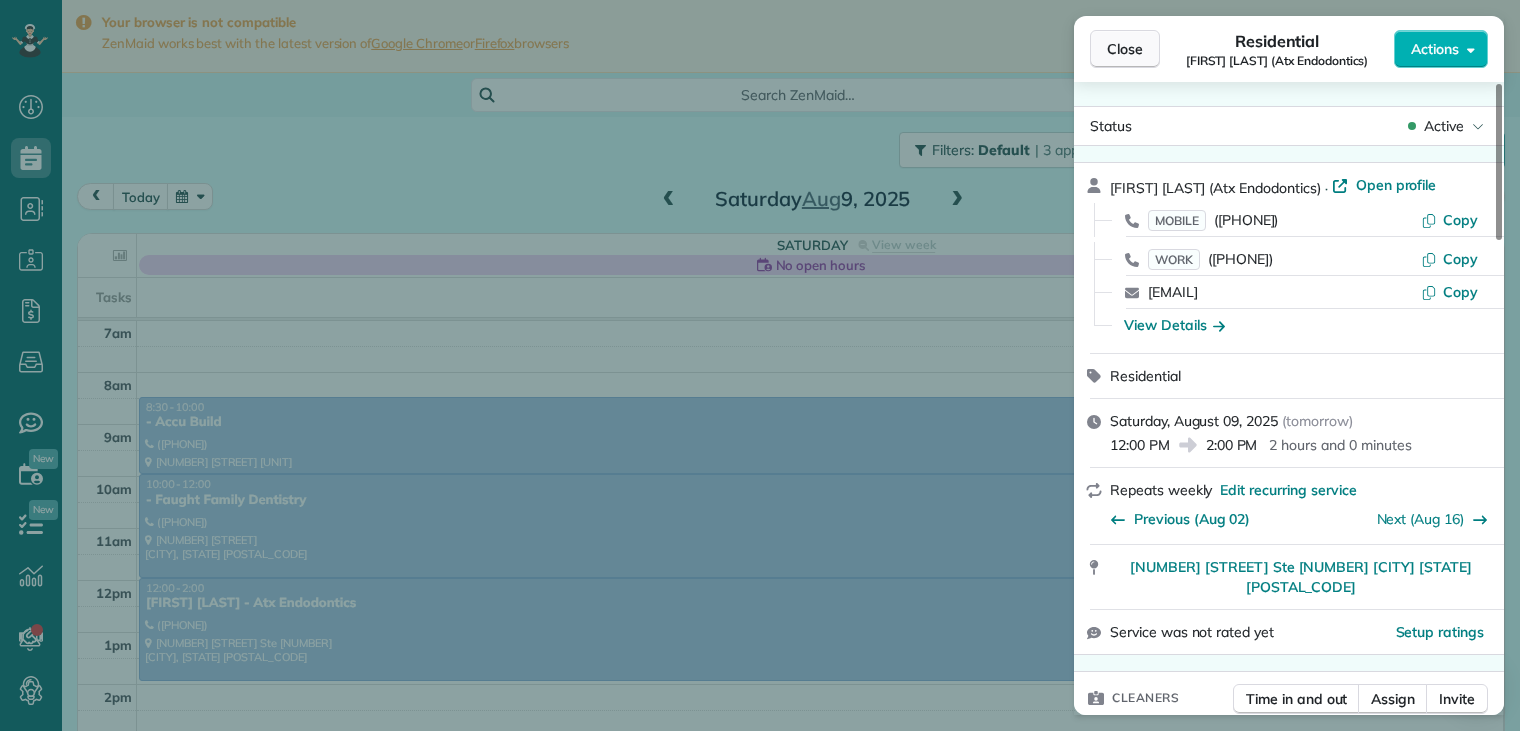 click on "Close" at bounding box center [1125, 49] 